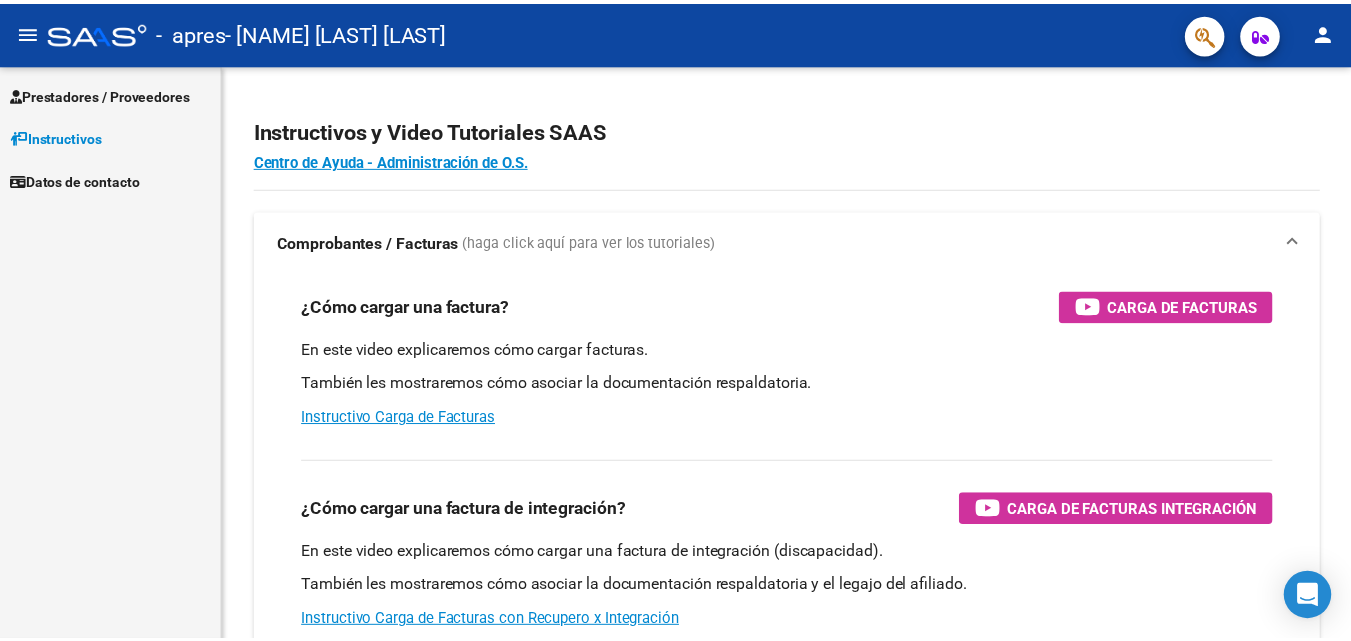 scroll, scrollTop: 0, scrollLeft: 0, axis: both 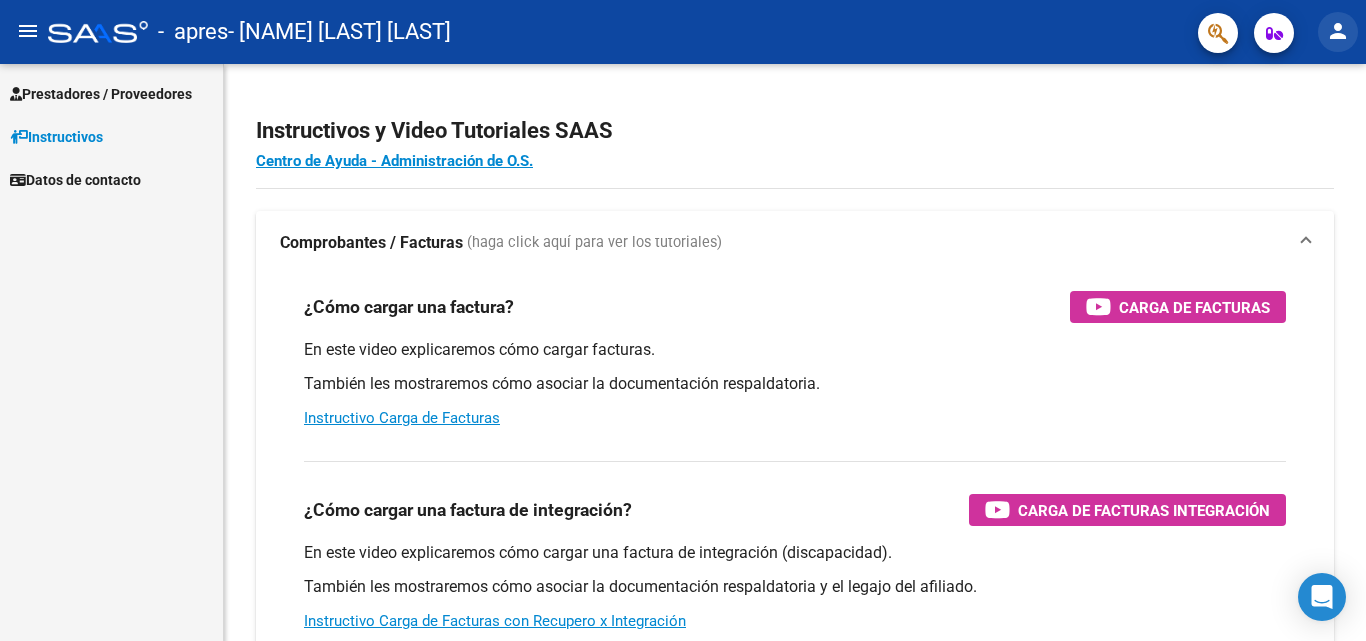 click on "person" 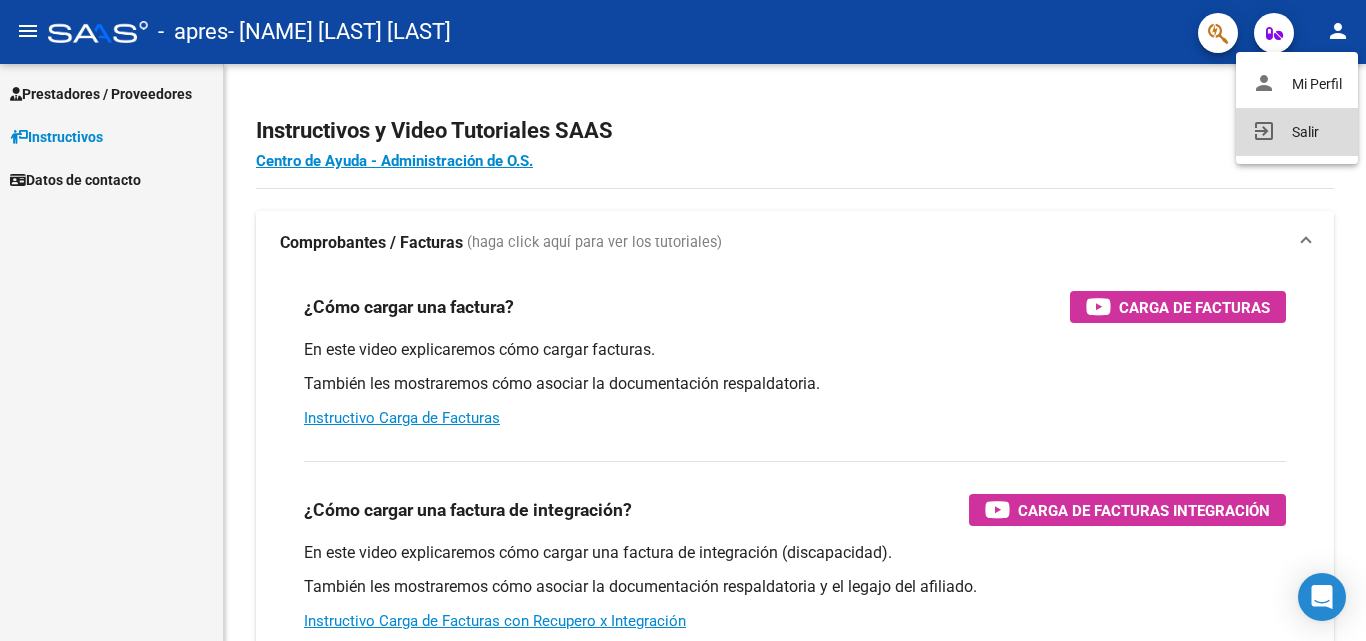 click on "exit_to_app  Salir" at bounding box center (1297, 132) 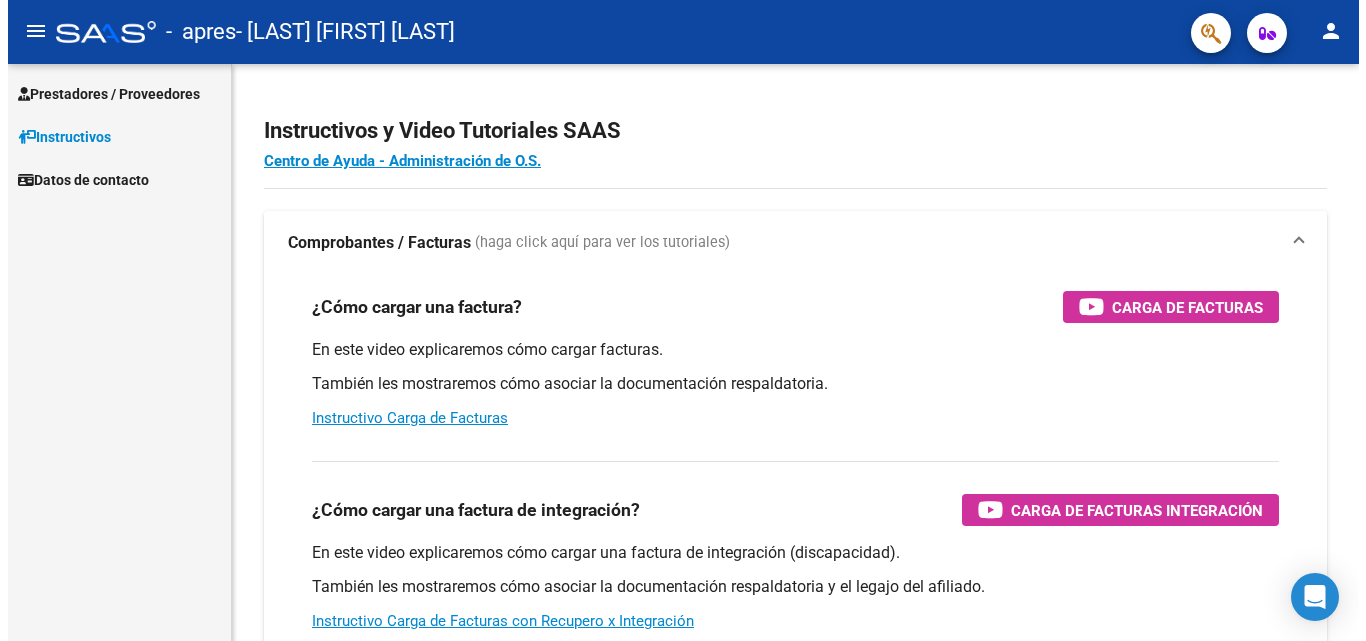 scroll, scrollTop: 0, scrollLeft: 0, axis: both 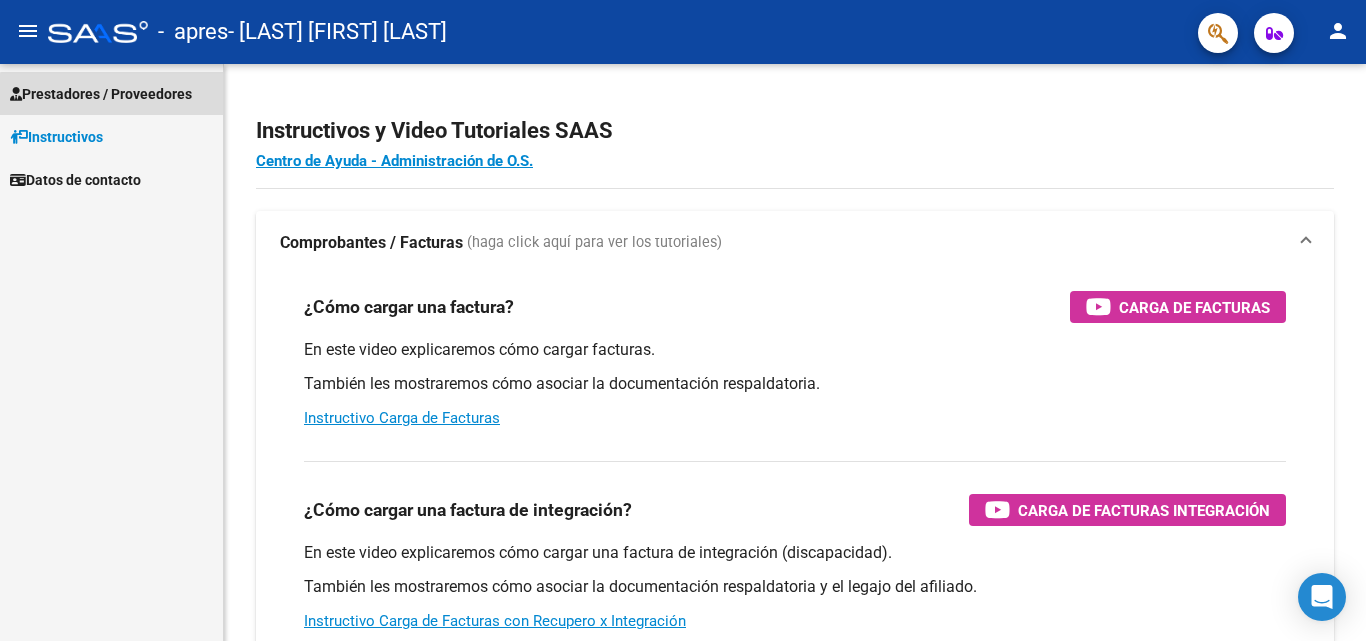 click on "Prestadores / Proveedores" at bounding box center (101, 94) 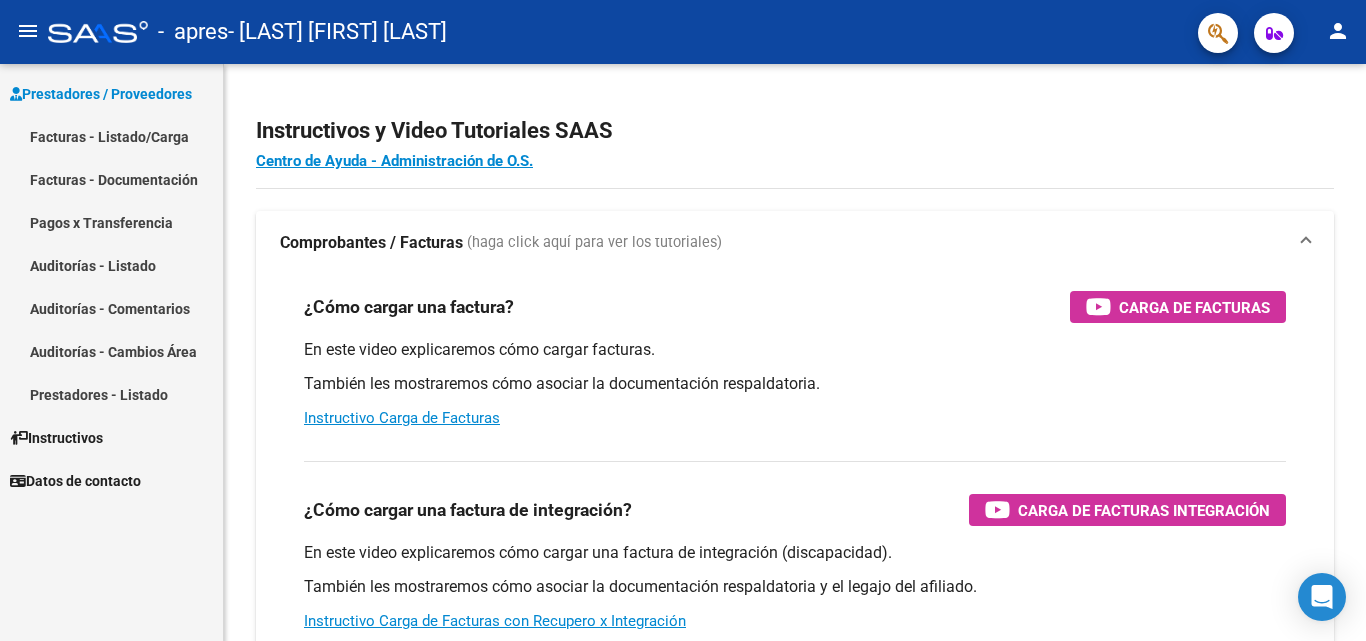 click on "Facturas - Listado/Carga" at bounding box center [111, 136] 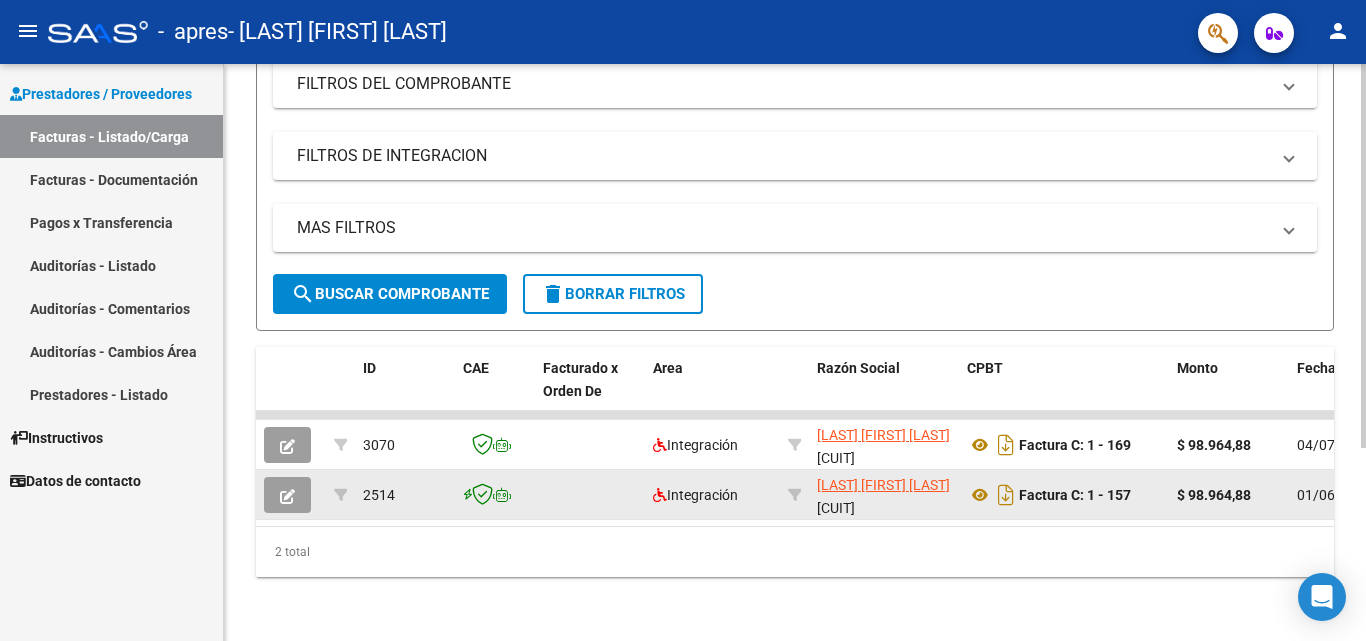 scroll, scrollTop: 291, scrollLeft: 0, axis: vertical 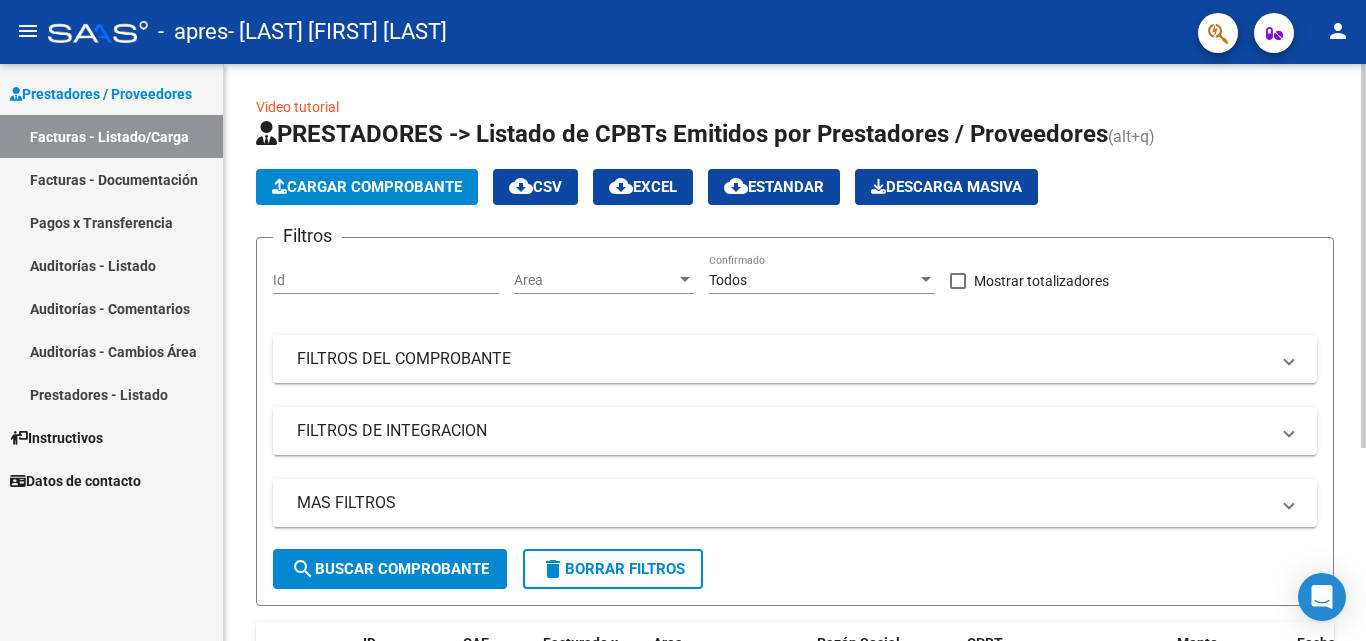click on "Cargar Comprobante" 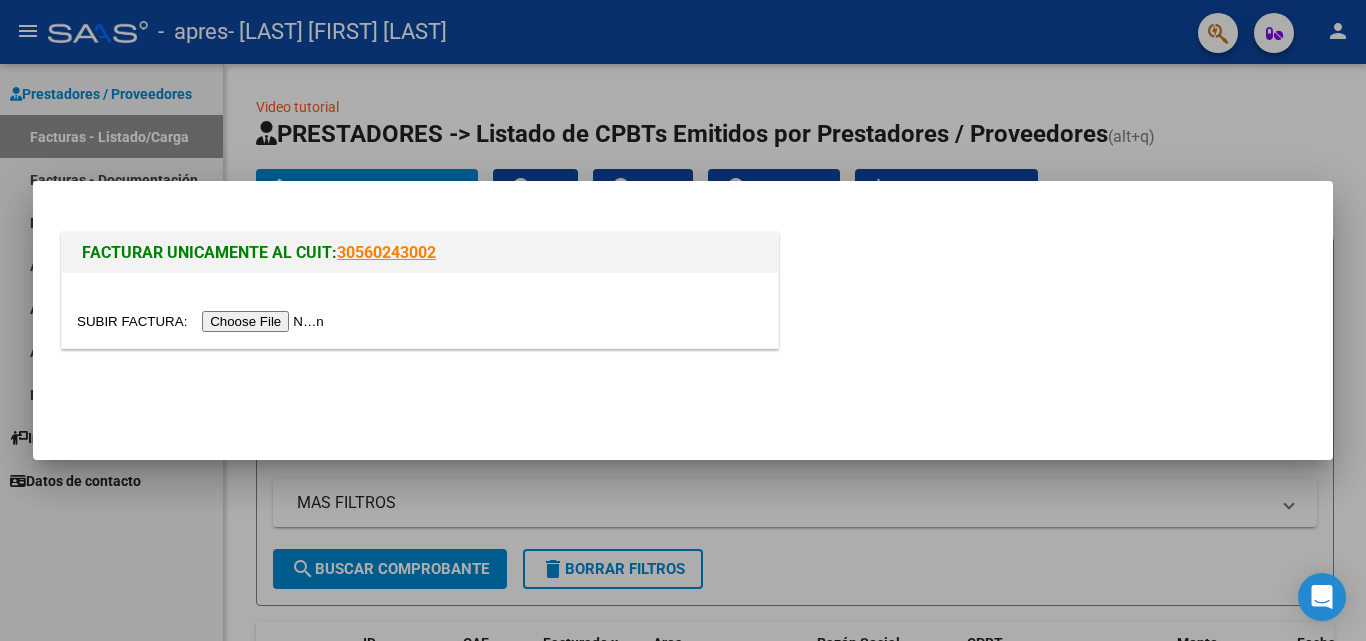click at bounding box center (203, 321) 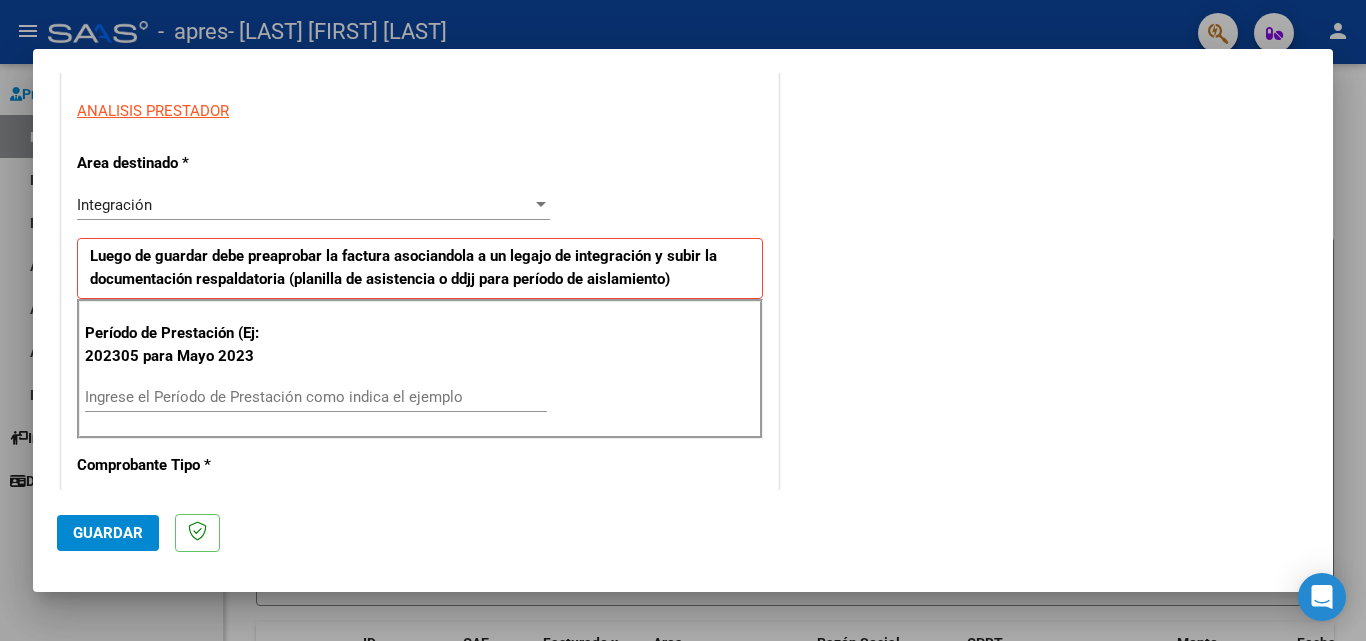 scroll, scrollTop: 400, scrollLeft: 0, axis: vertical 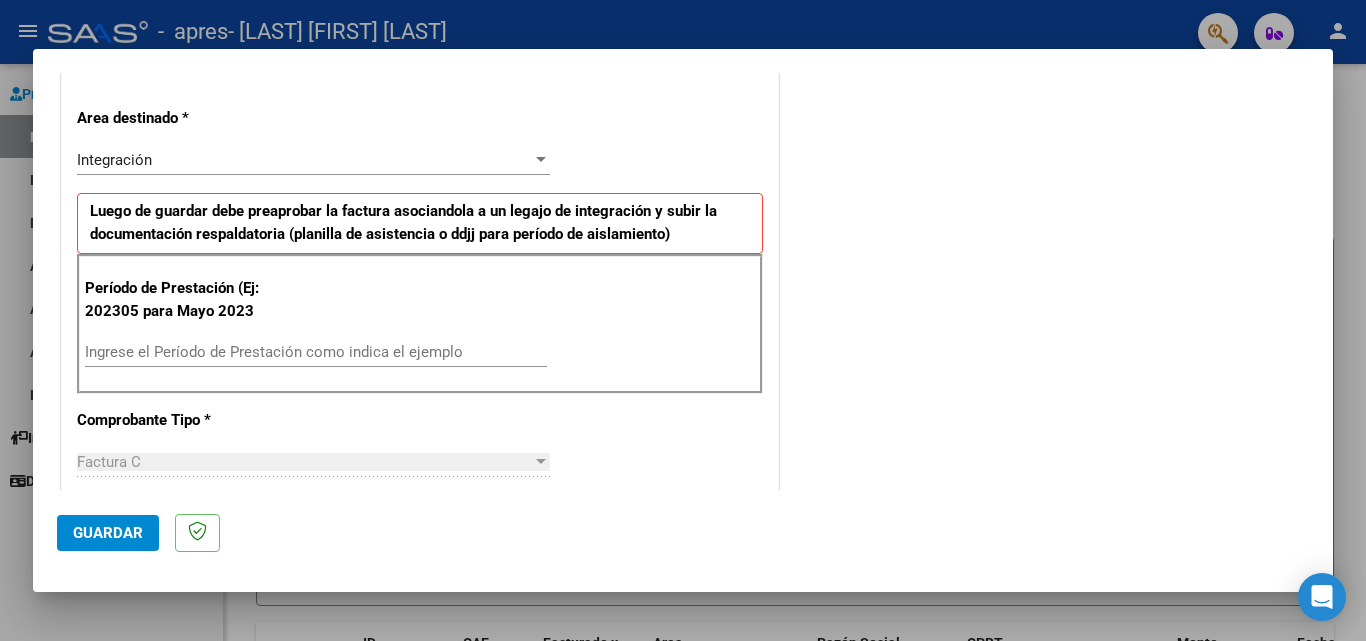 click on "Ingrese el Período de Prestación como indica el ejemplo" at bounding box center [316, 352] 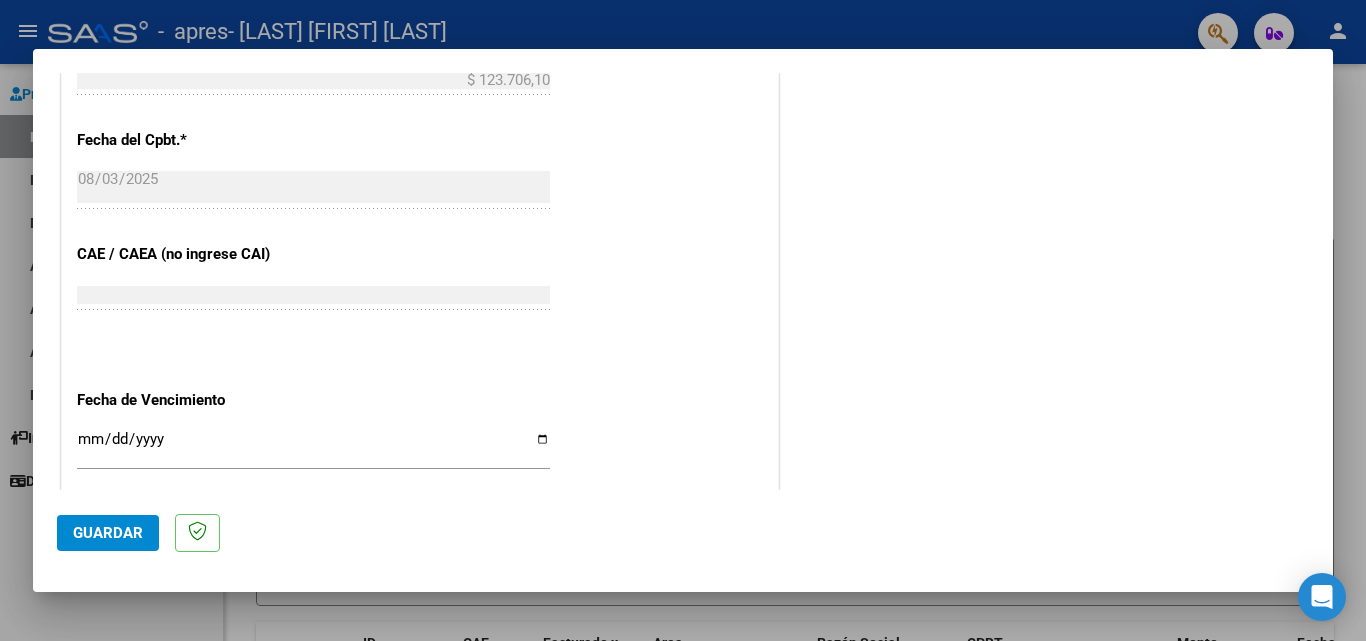 scroll, scrollTop: 1200, scrollLeft: 0, axis: vertical 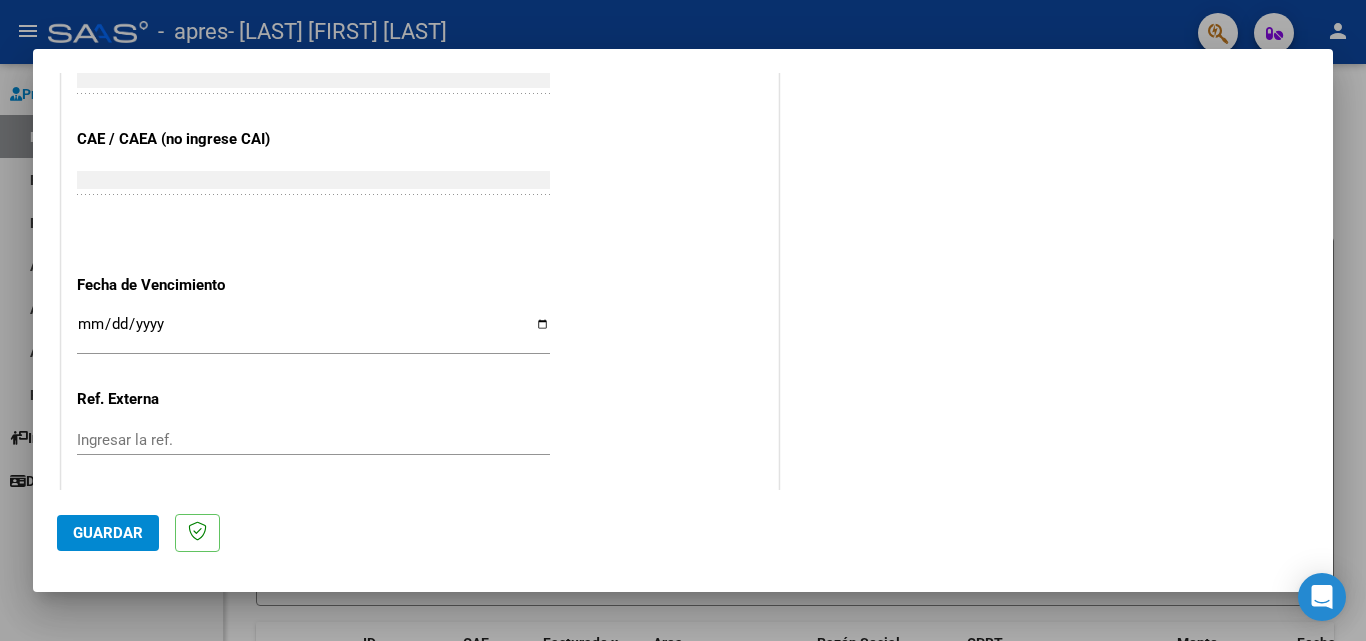type on "202507" 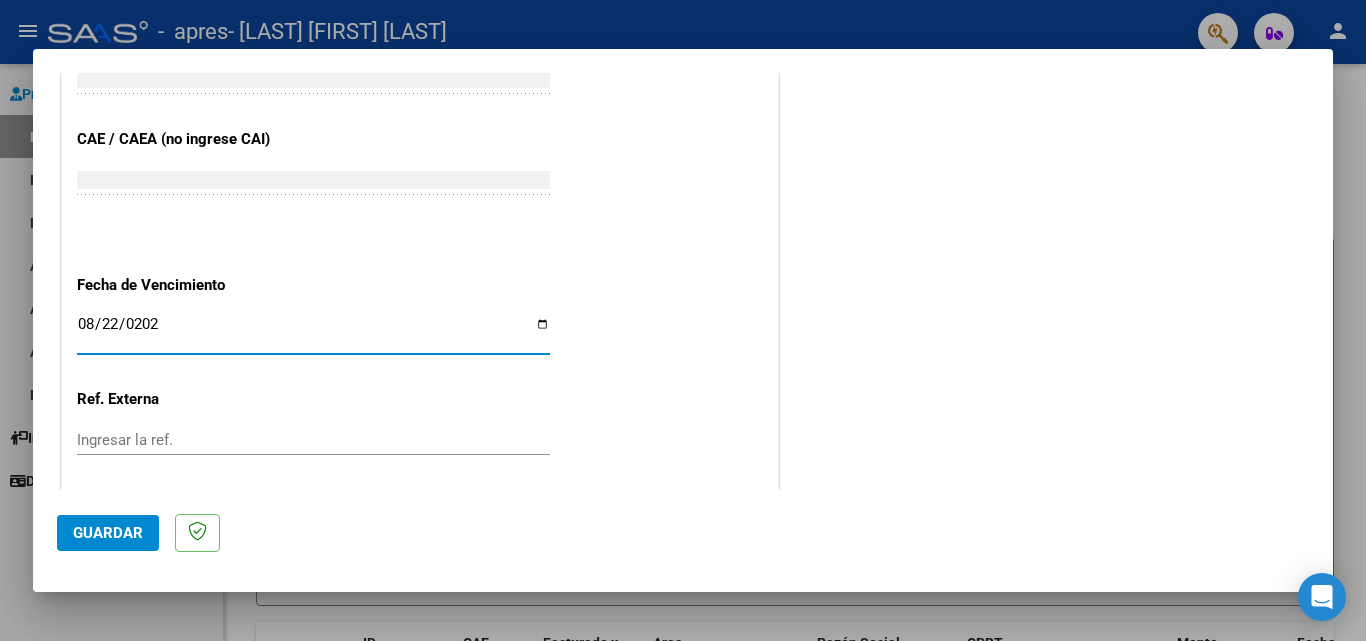 type on "2025-08-22" 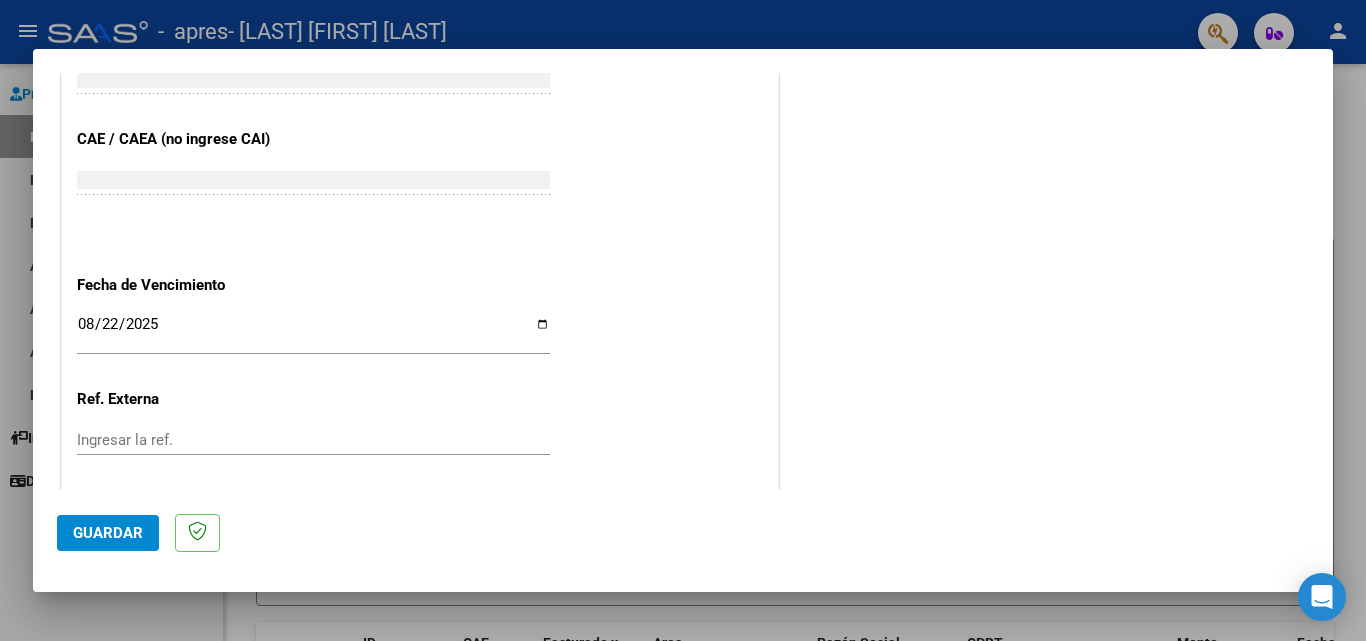 click on "CUIT  *   27-39513808-7 Ingresar CUIT  ANALISIS PRESTADOR  Area destinado * Integración Seleccionar Area Luego de guardar debe preaprobar la factura asociandola a un legajo de integración y subir la documentación respaldatoria (planilla de asistencia o ddjj para período de aislamiento)  Período de Prestación (Ej: 202305 para Mayo 2023    202507 Ingrese el Período de Prestación como indica el ejemplo   Comprobante Tipo * Factura C Seleccionar Tipo Punto de Venta  *   1 Ingresar el Nro.  Número  *   176 Ingresar el Nro.  Monto  *   $ 123.706,10 Ingresar el monto  Fecha del Cpbt.  *   2025-08-03 Ingresar la fecha  CAE / CAEA (no ingrese CAI)    75317879721557 Ingresar el CAE o CAEA (no ingrese CAI)  Fecha de Vencimiento    2025-08-22 Ingresar la fecha  Ref. Externa    Ingresar la ref.  N° Liquidación    Ingresar el N° Liquidación" at bounding box center [420, -144] 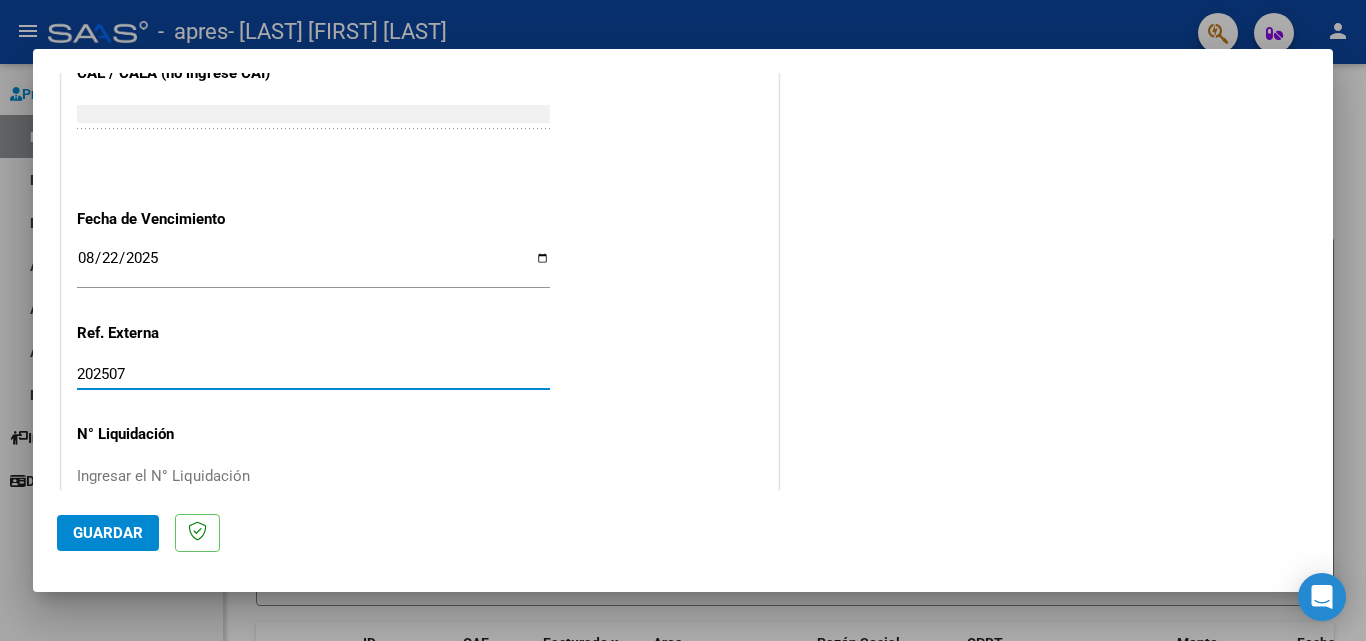 scroll, scrollTop: 1300, scrollLeft: 0, axis: vertical 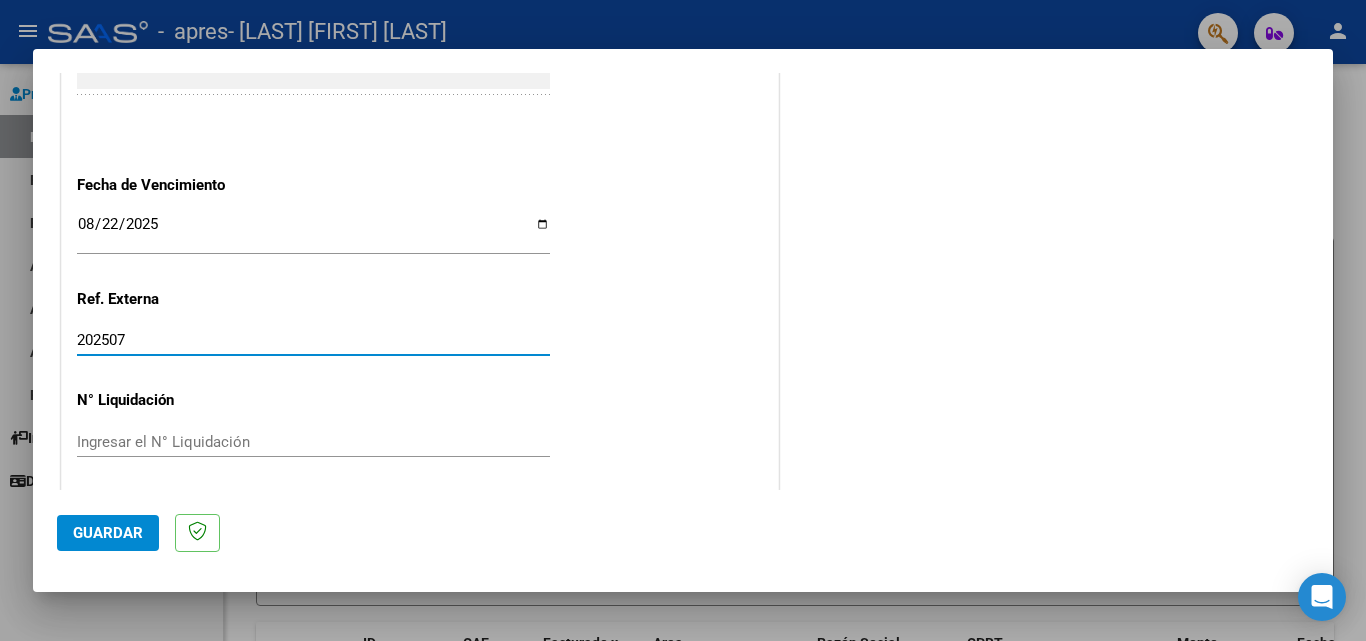 type on "202507" 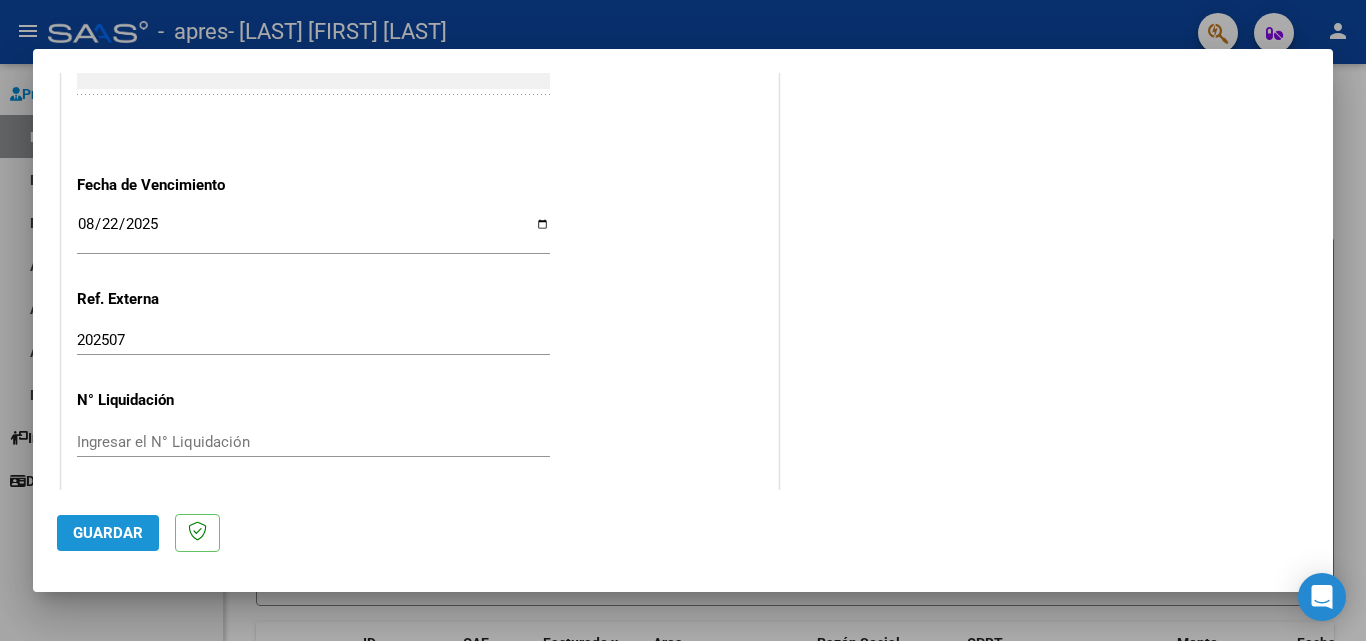 click on "Guardar" 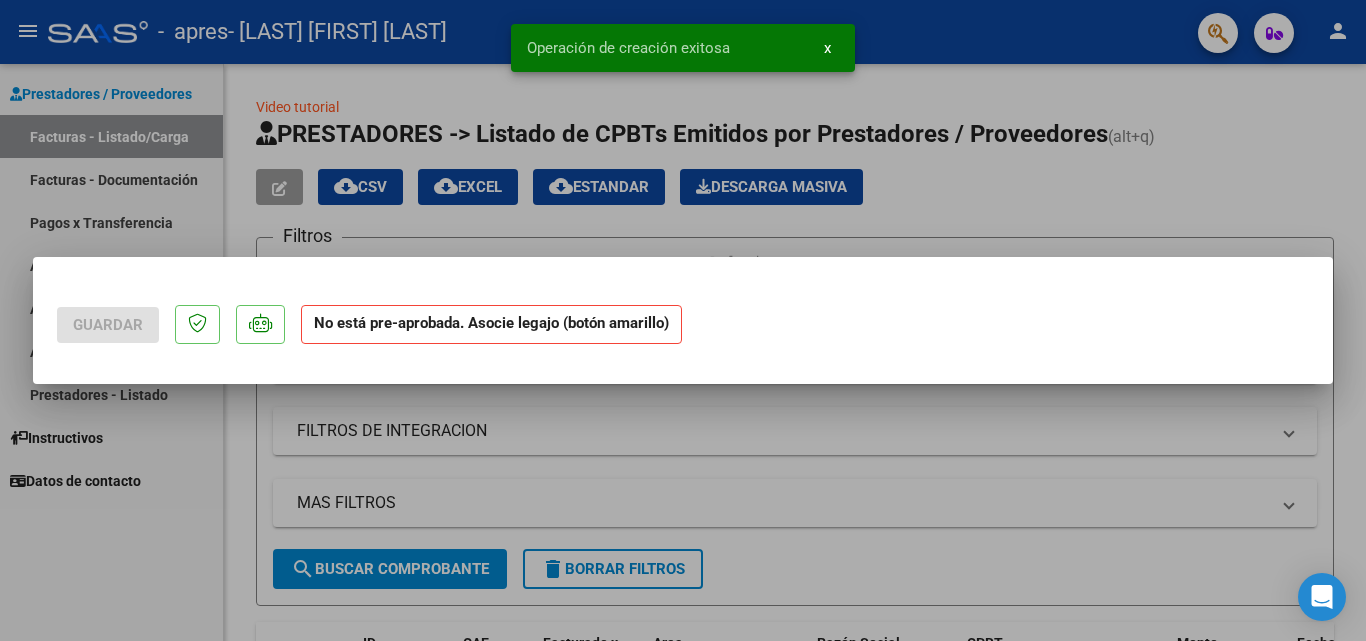 scroll, scrollTop: 0, scrollLeft: 0, axis: both 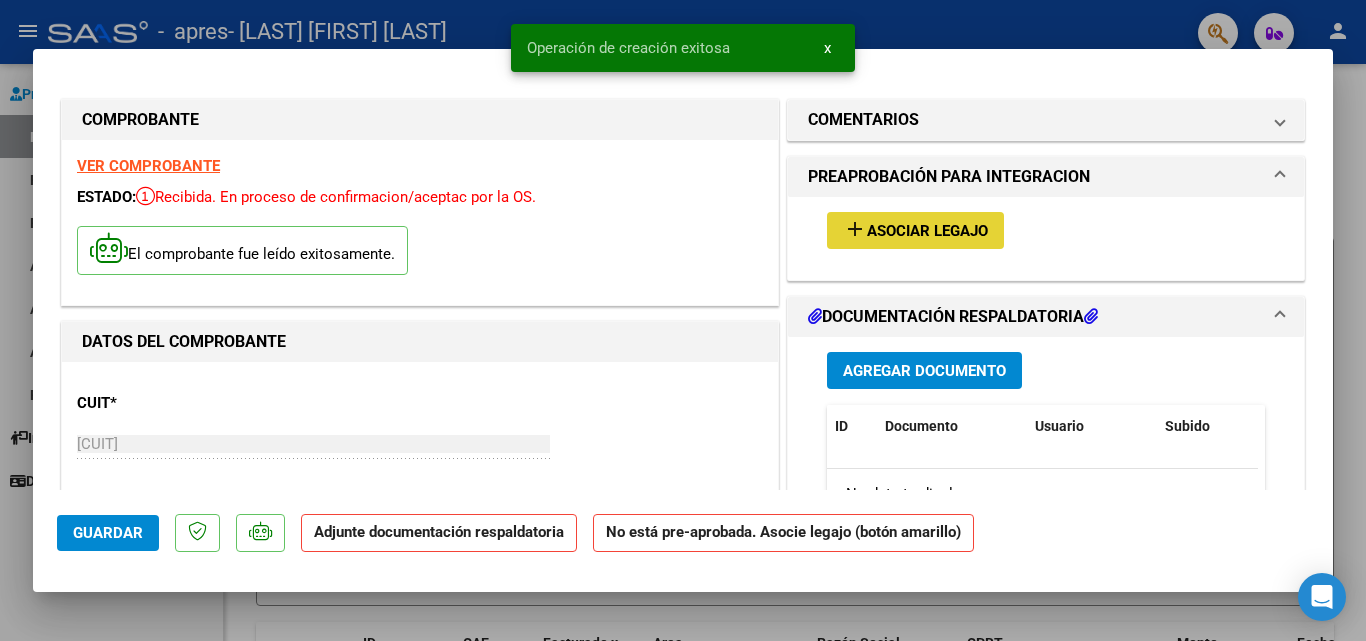 click on "Asociar Legajo" at bounding box center [927, 231] 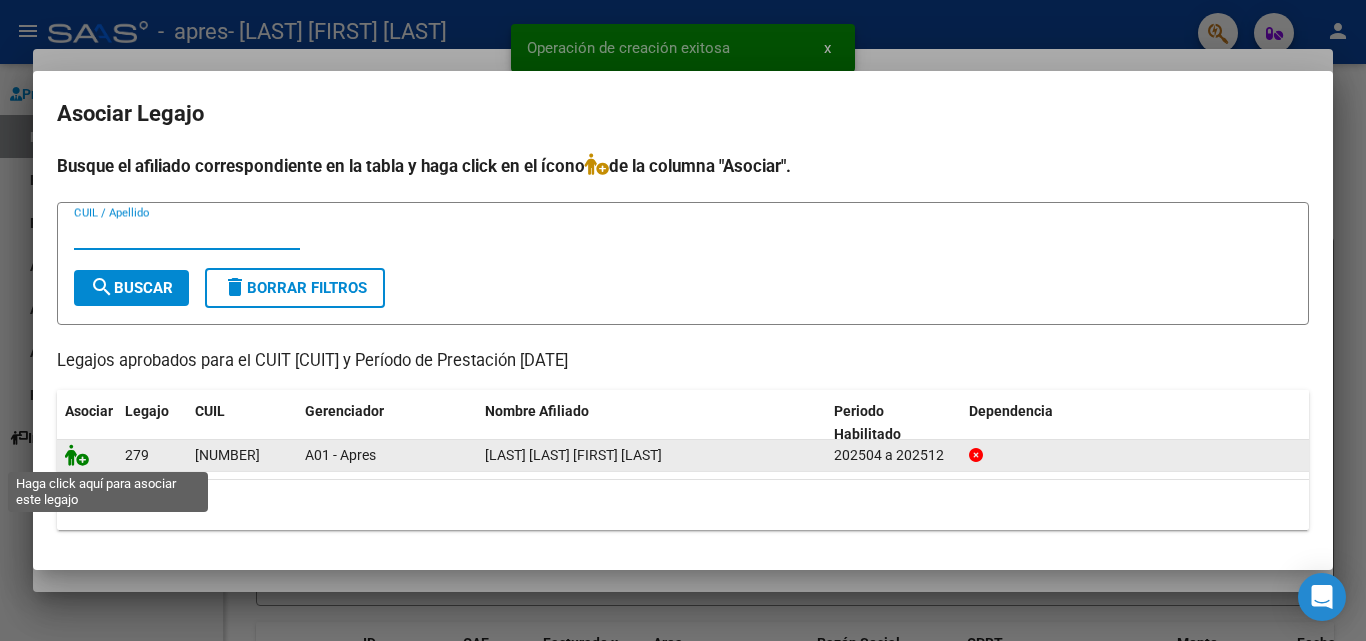 click 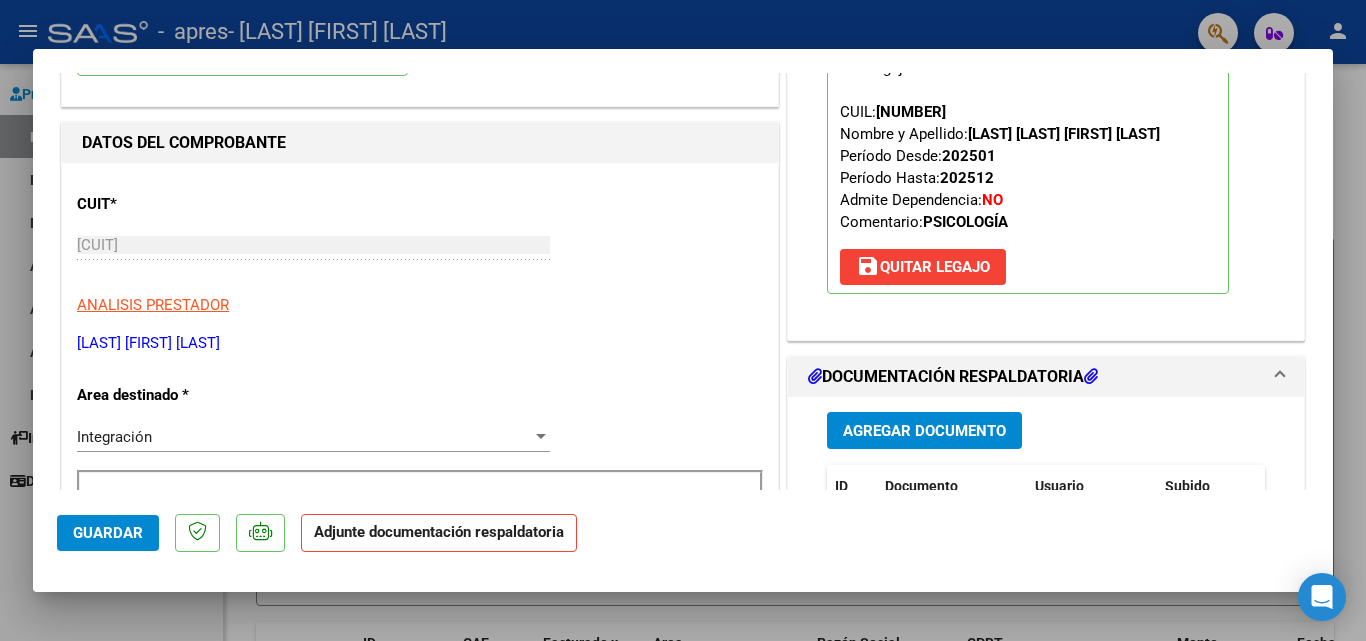 scroll, scrollTop: 200, scrollLeft: 0, axis: vertical 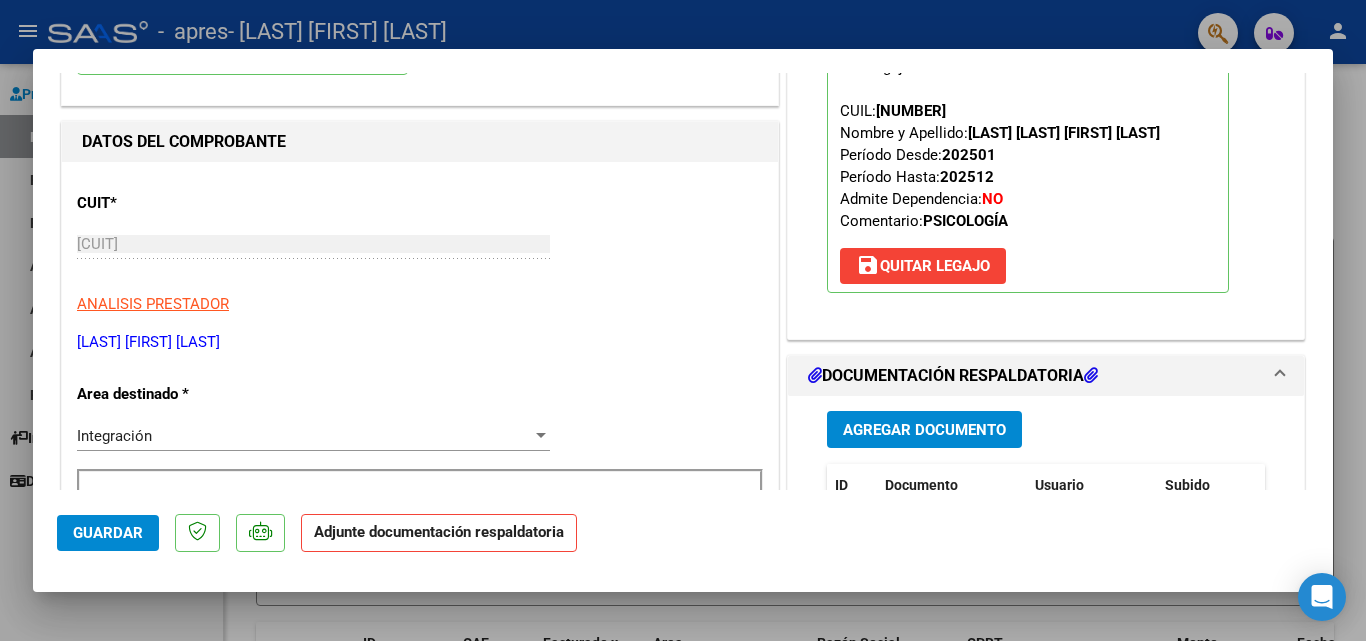 click on "Agregar Documento" at bounding box center [924, 430] 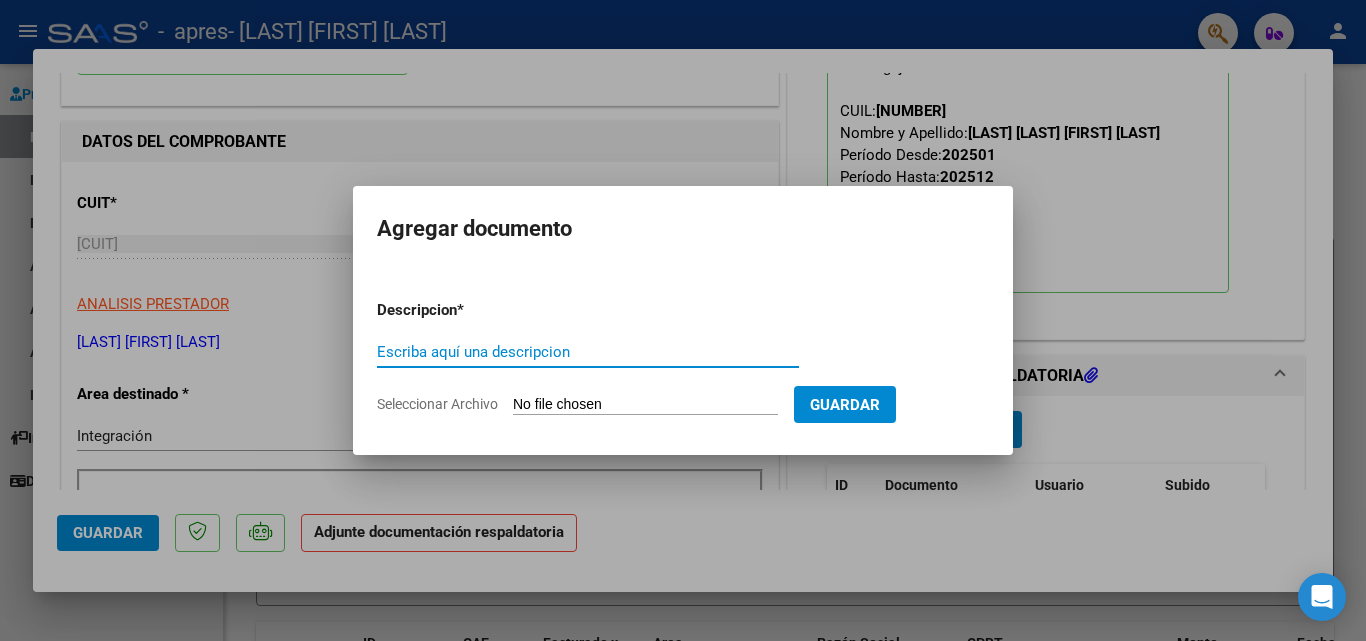 click on "Escriba aquí una descripcion" at bounding box center (588, 352) 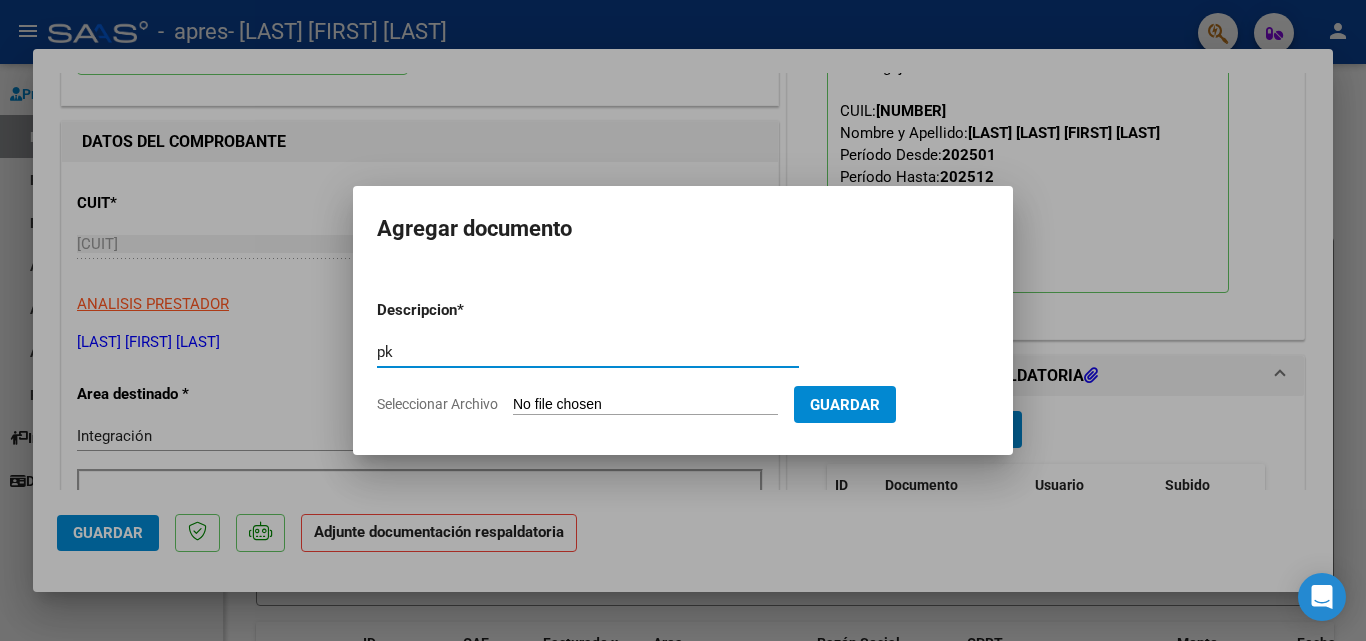 type on "p" 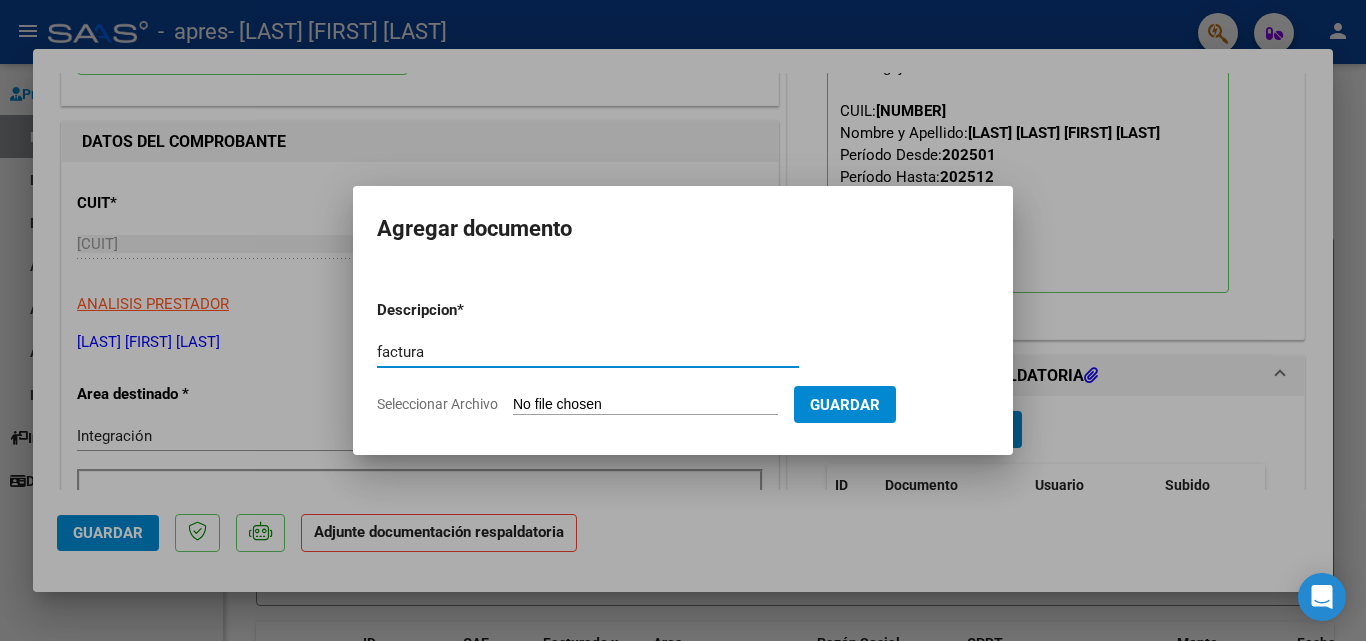 type on "factura" 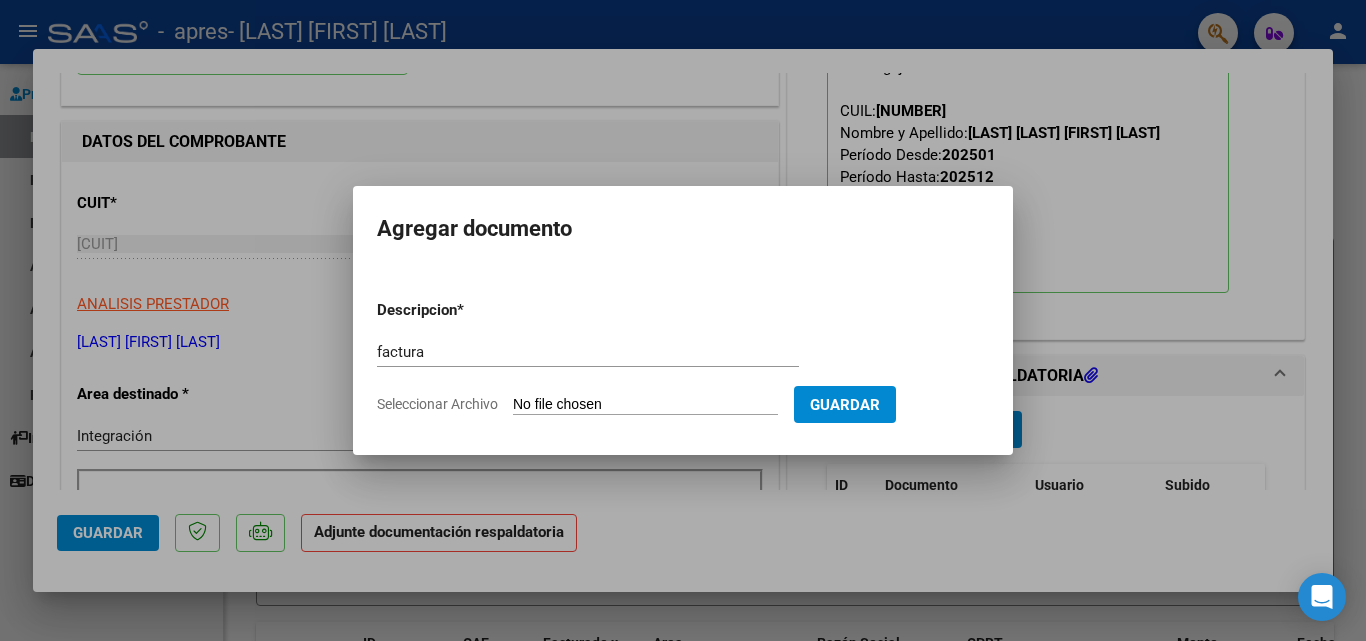 type on "C:\fakepath\27395138087_011_00001_00000176.pdf" 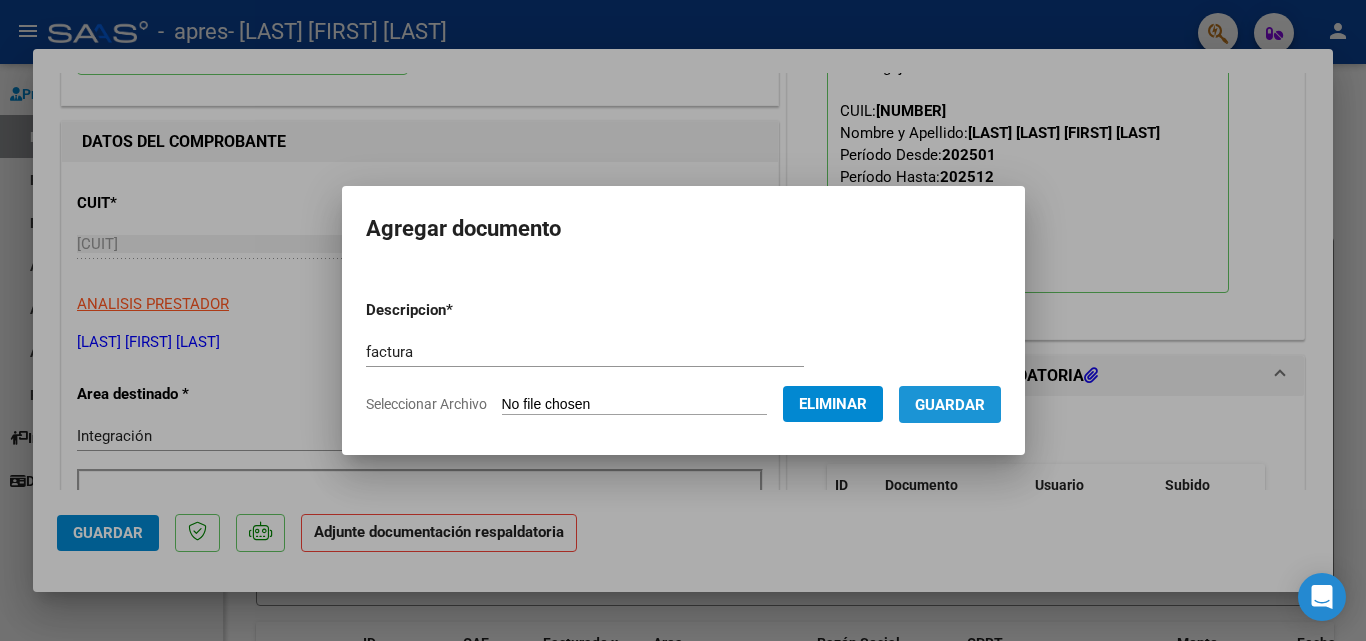 click on "Guardar" at bounding box center [950, 405] 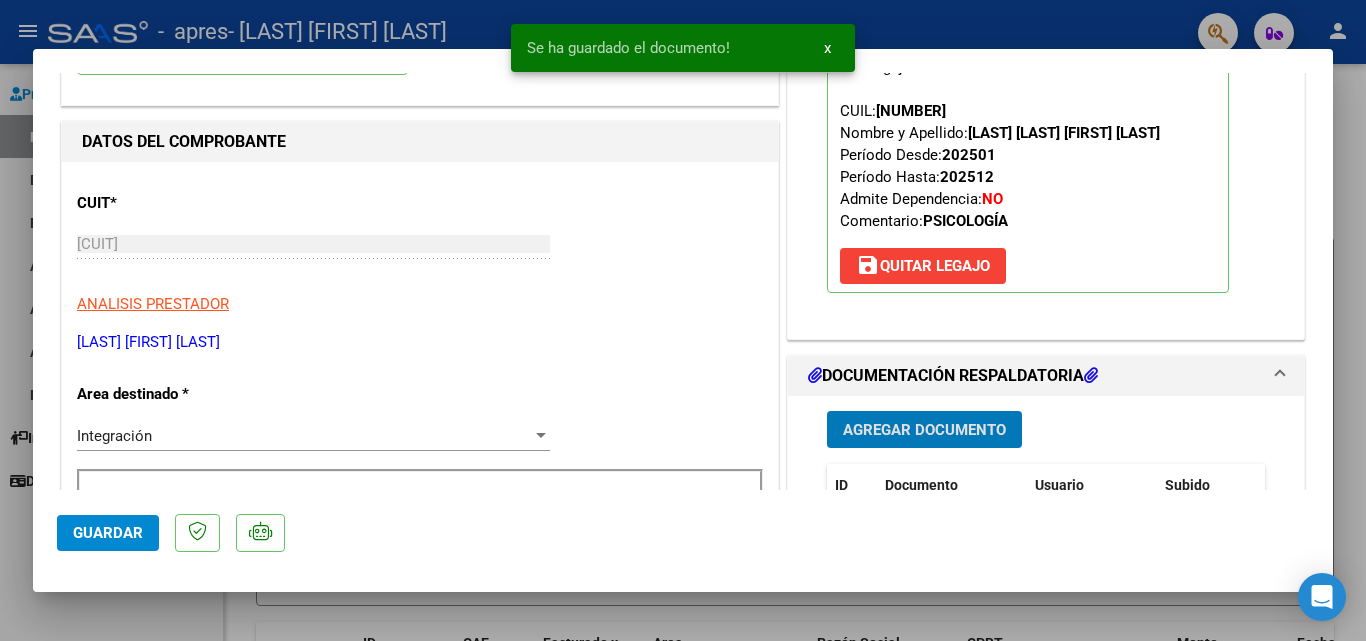 click on "Agregar Documento" at bounding box center (924, 430) 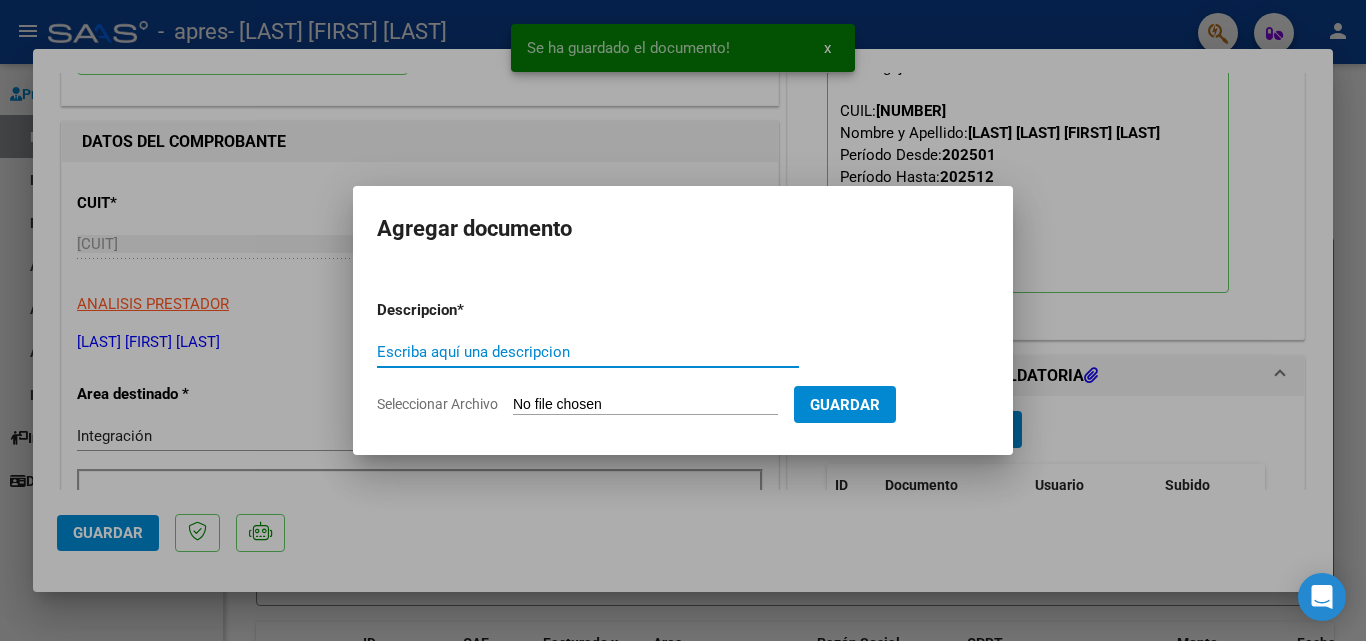 click on "Escriba aquí una descripcion" at bounding box center [588, 352] 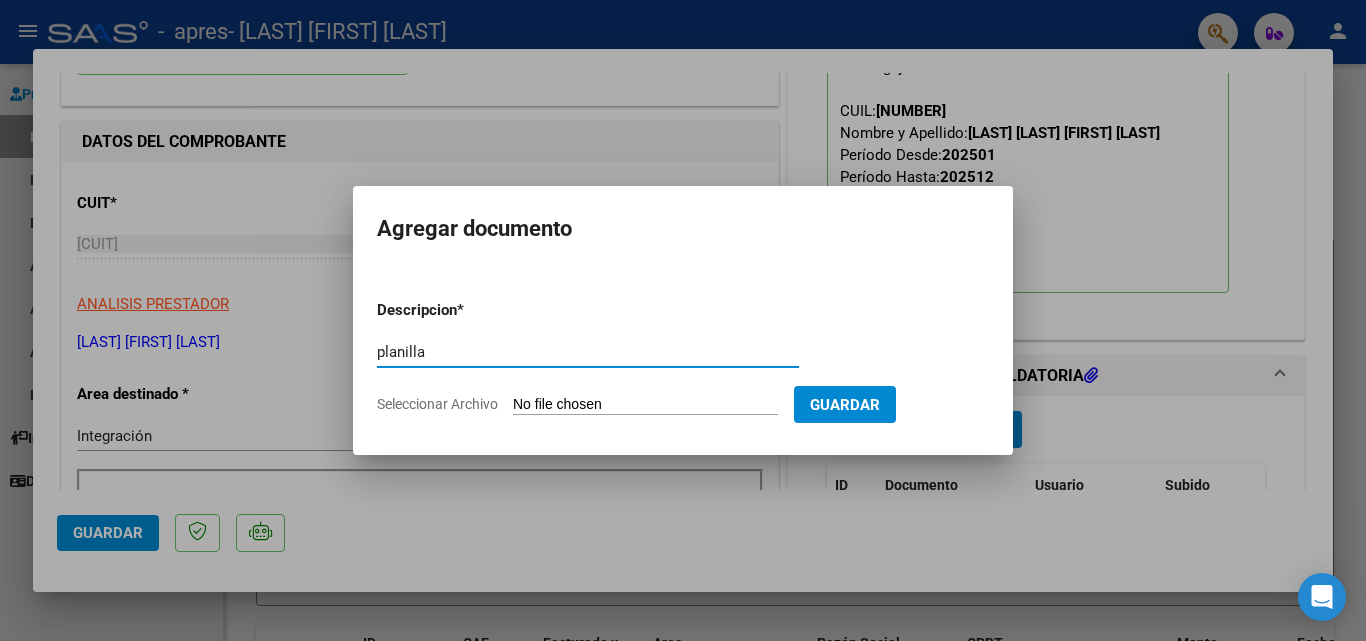 type on "planilla" 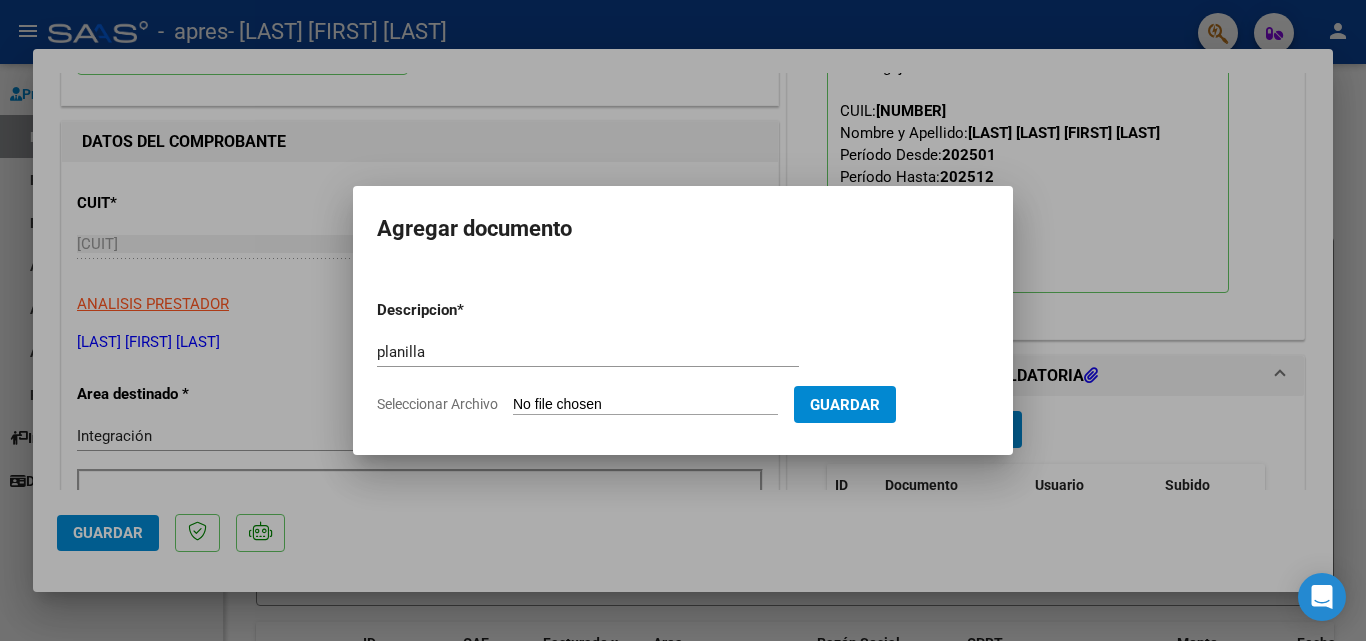 type on "C:\fakepath\BAICER PSICO17072025.pdf" 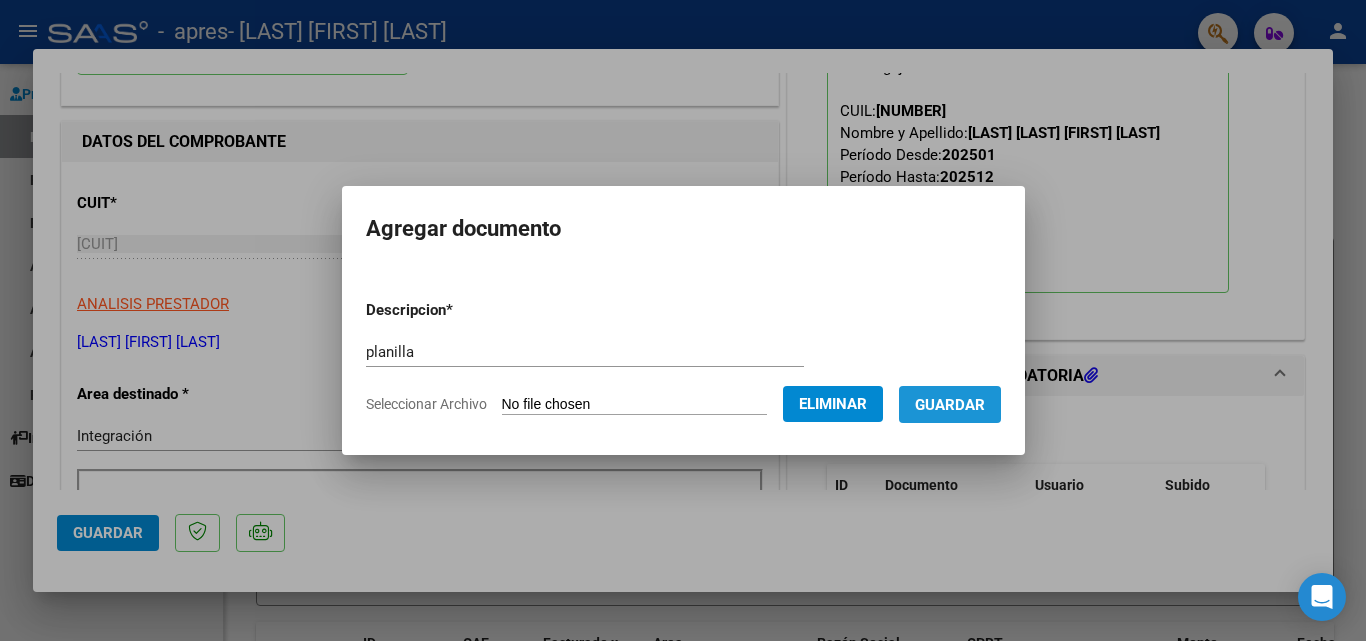 click on "Guardar" at bounding box center (950, 404) 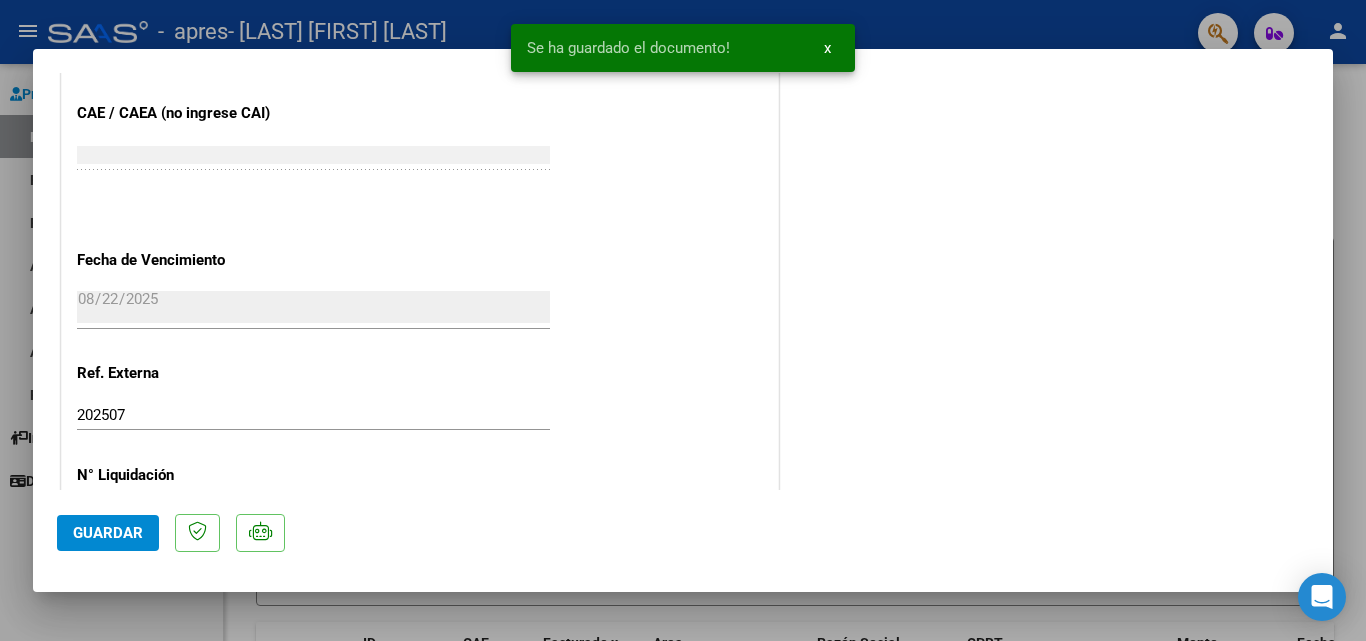 scroll, scrollTop: 1300, scrollLeft: 0, axis: vertical 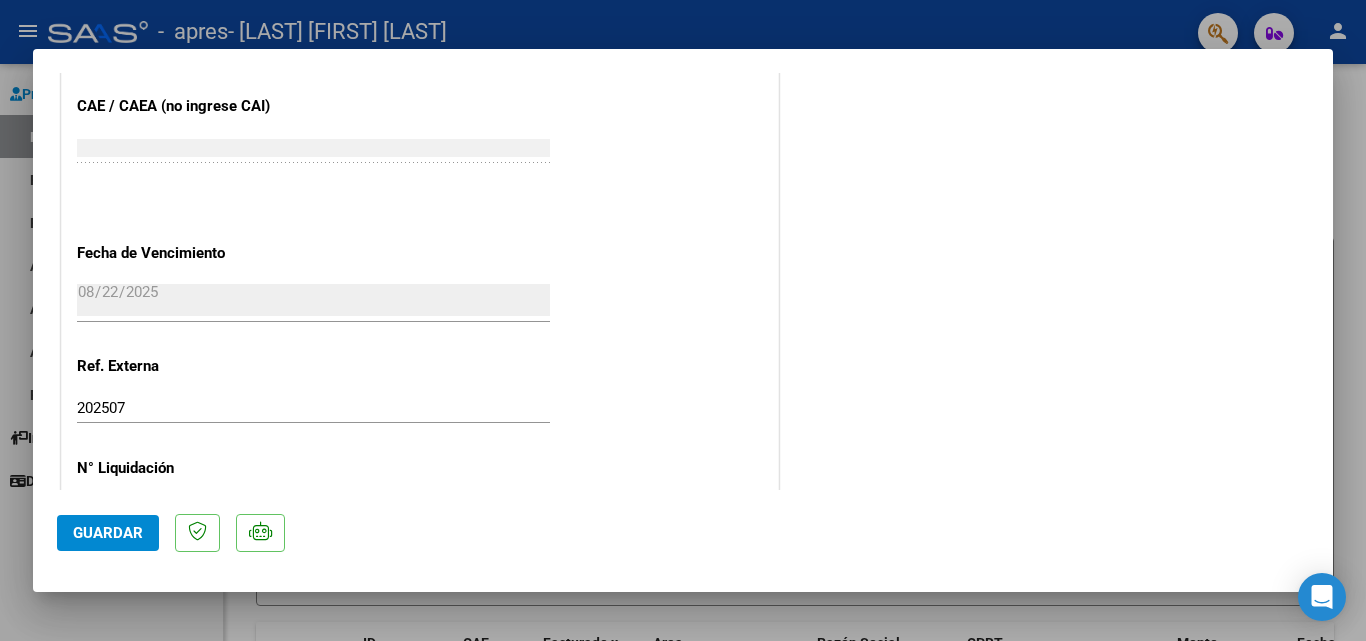 click on "Guardar" 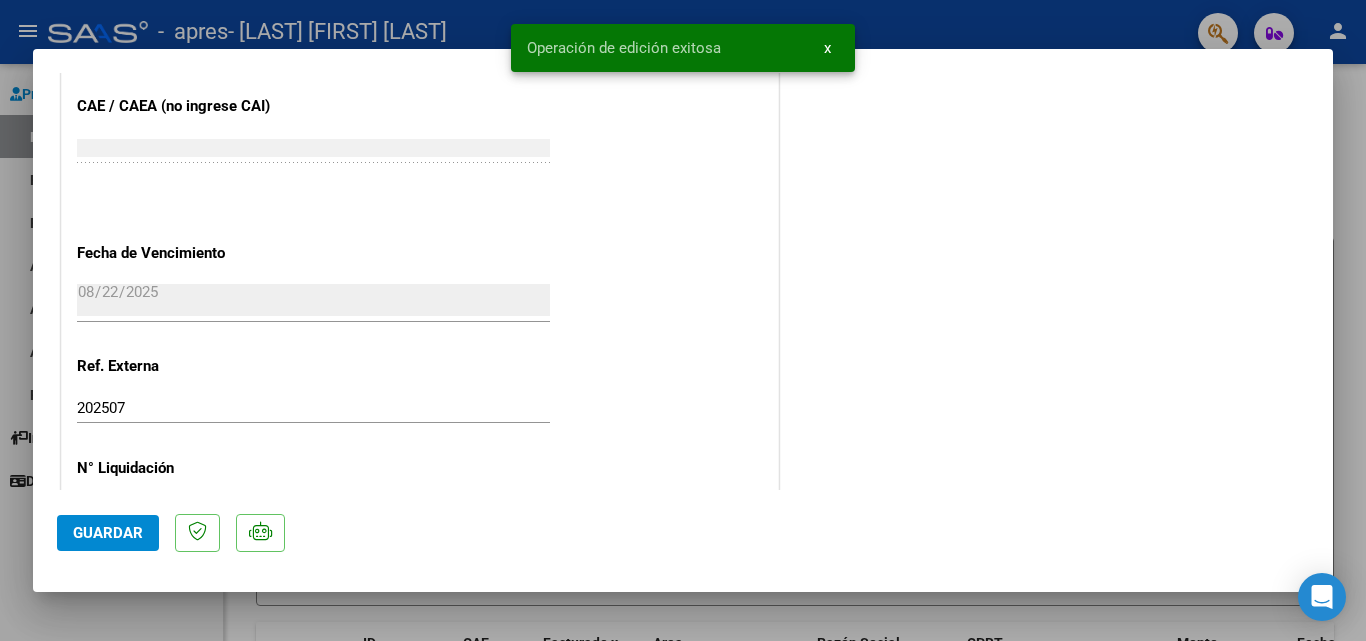 click at bounding box center [683, 320] 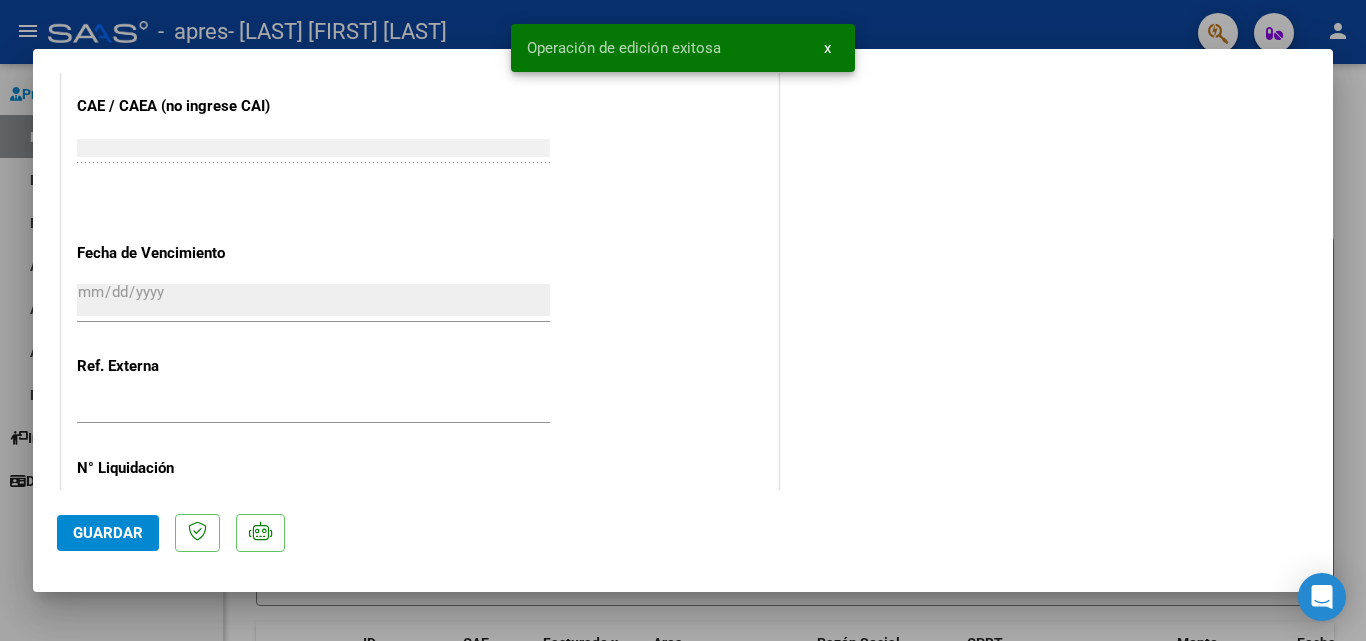 scroll, scrollTop: 0, scrollLeft: 0, axis: both 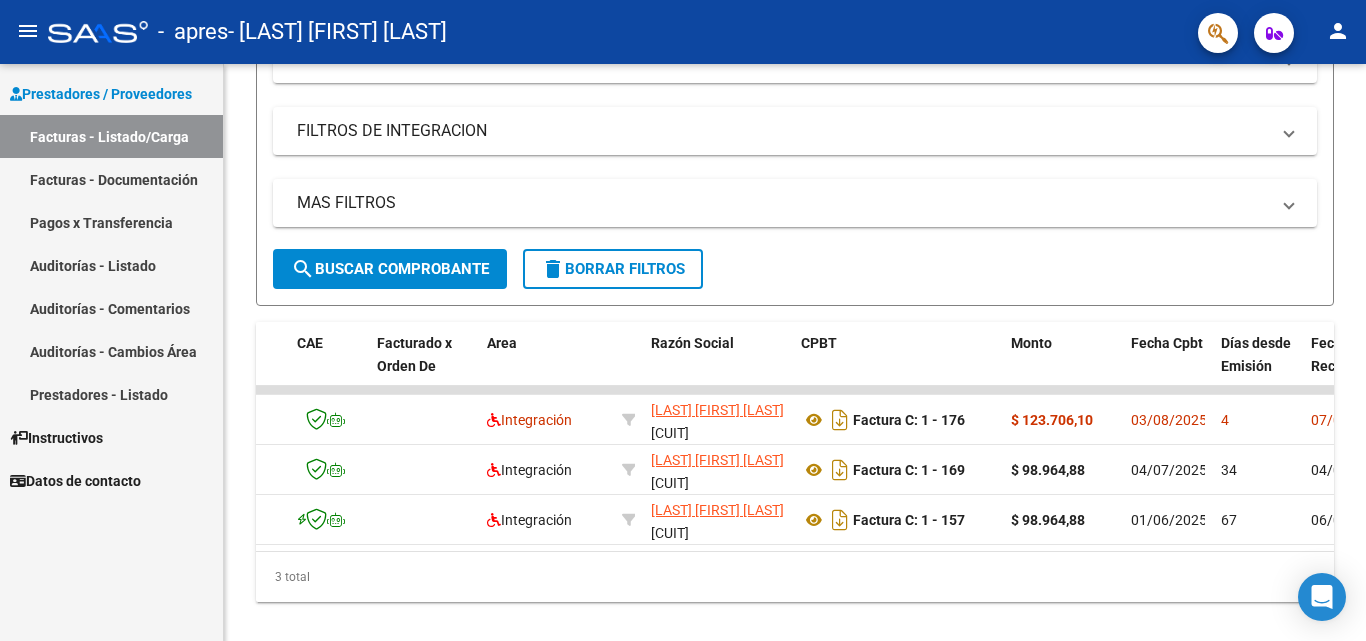 click on "person" 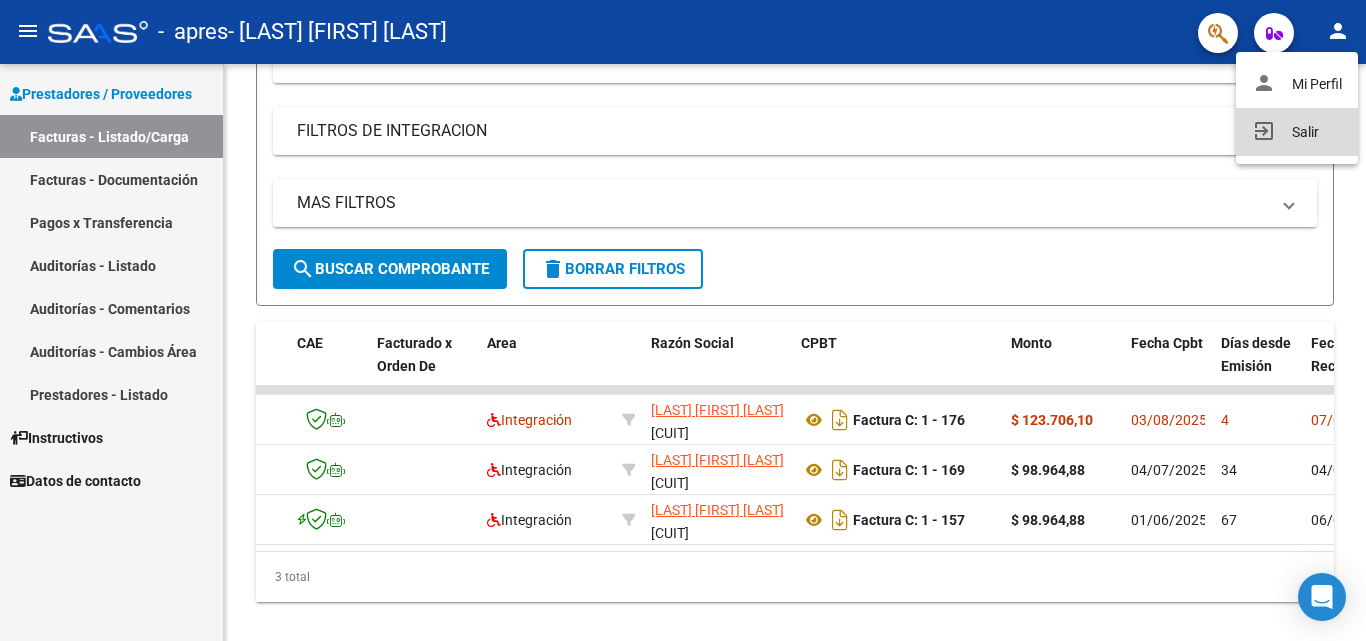 click on "exit_to_app  Salir" at bounding box center [1297, 132] 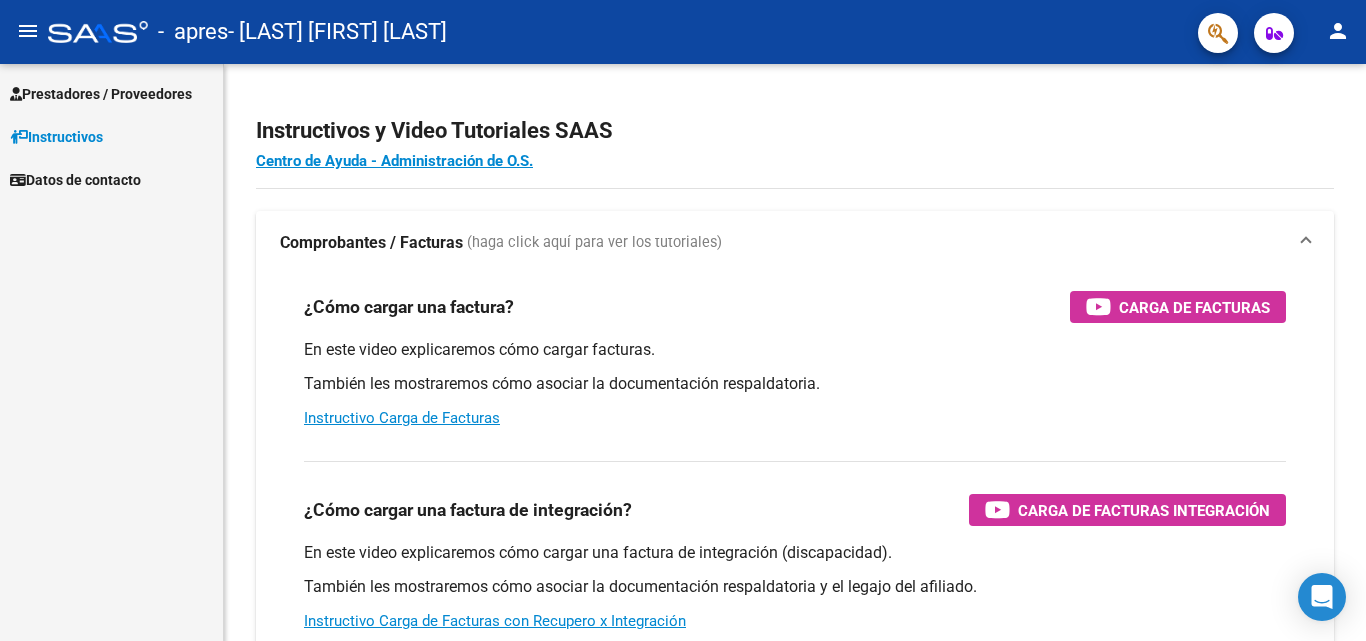 scroll, scrollTop: 0, scrollLeft: 0, axis: both 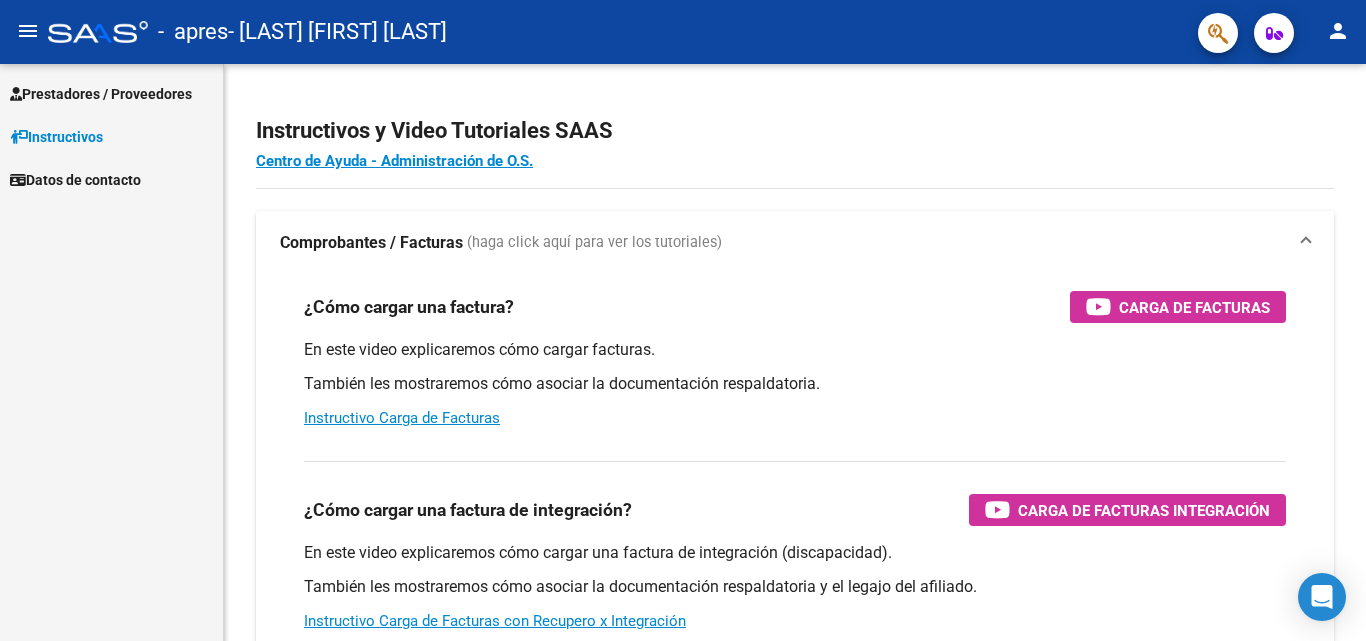 click on "Prestadores / Proveedores" at bounding box center (101, 94) 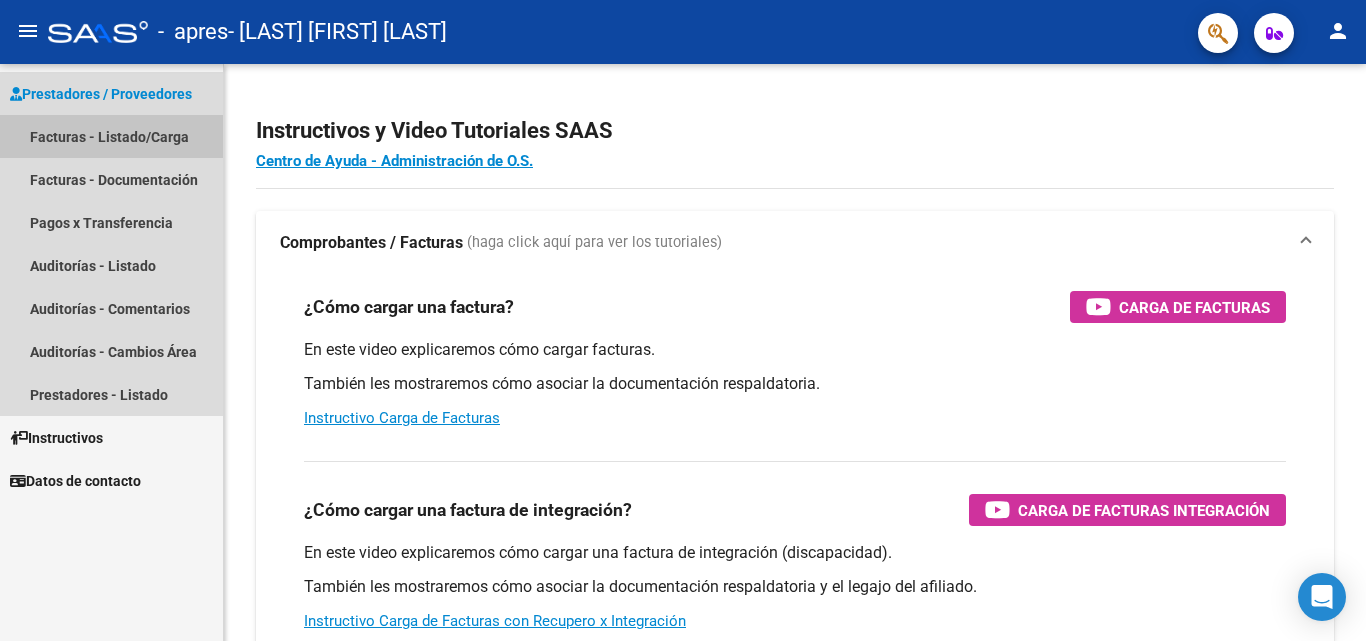 click on "Facturas - Listado/Carga" at bounding box center [111, 136] 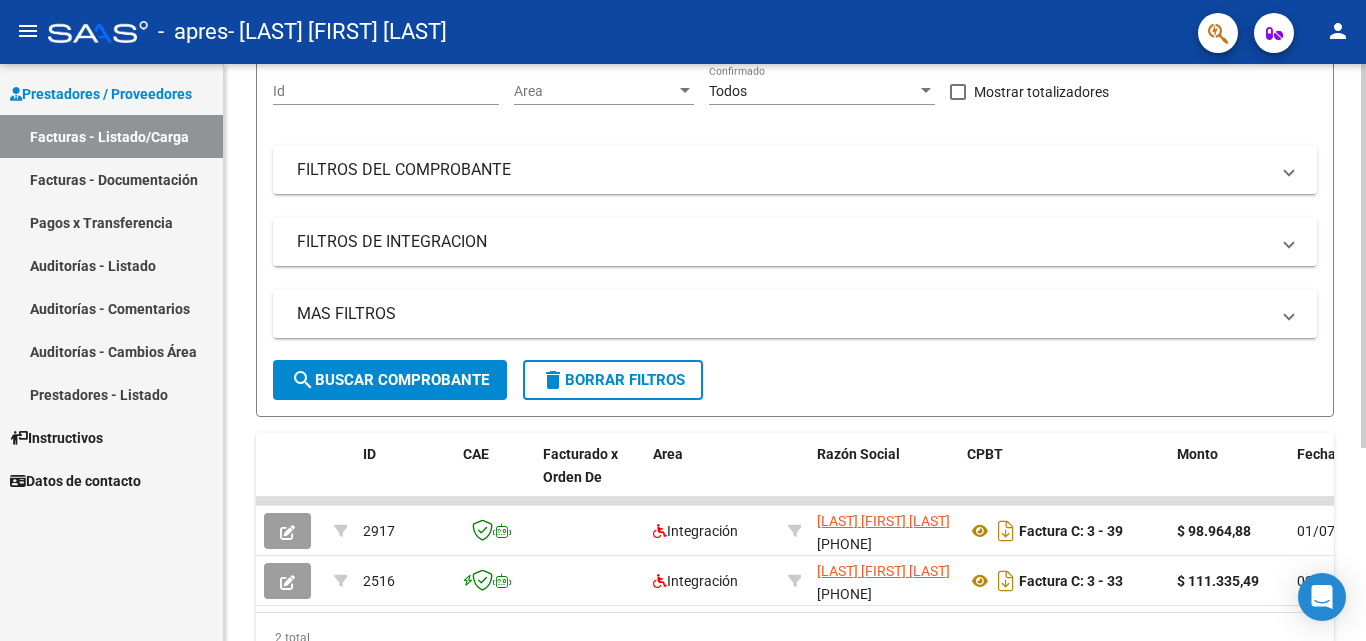 scroll, scrollTop: 200, scrollLeft: 0, axis: vertical 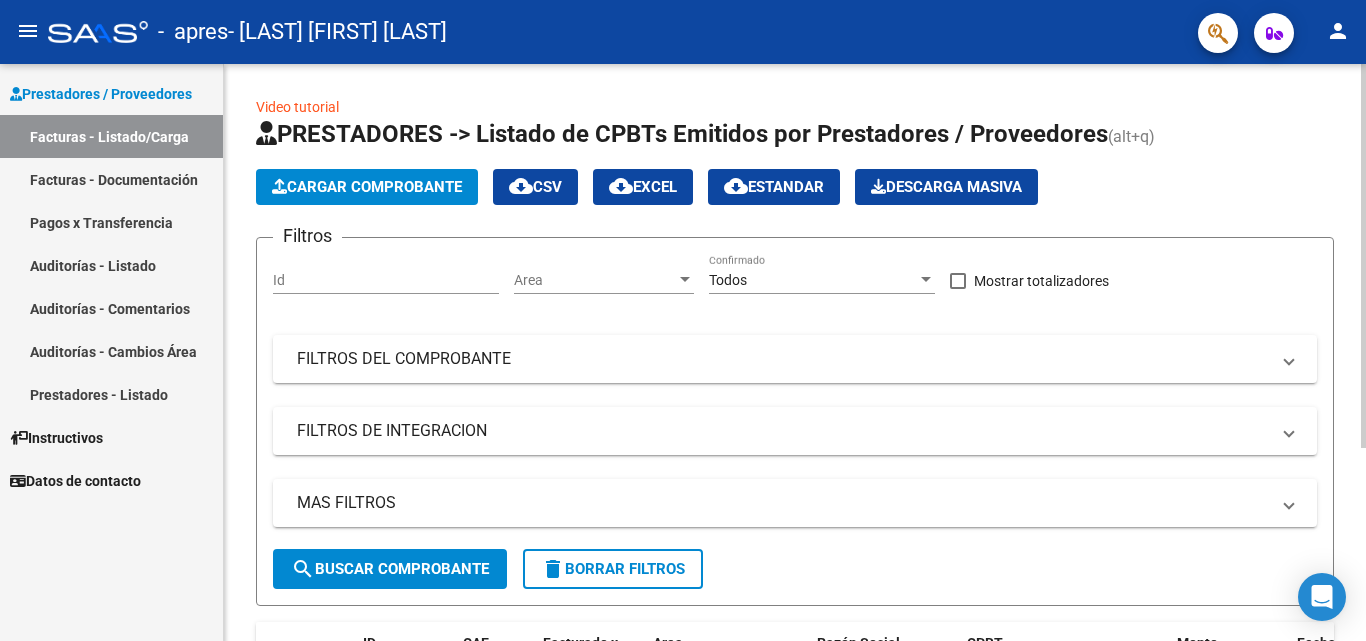 click on "Cargar Comprobante" 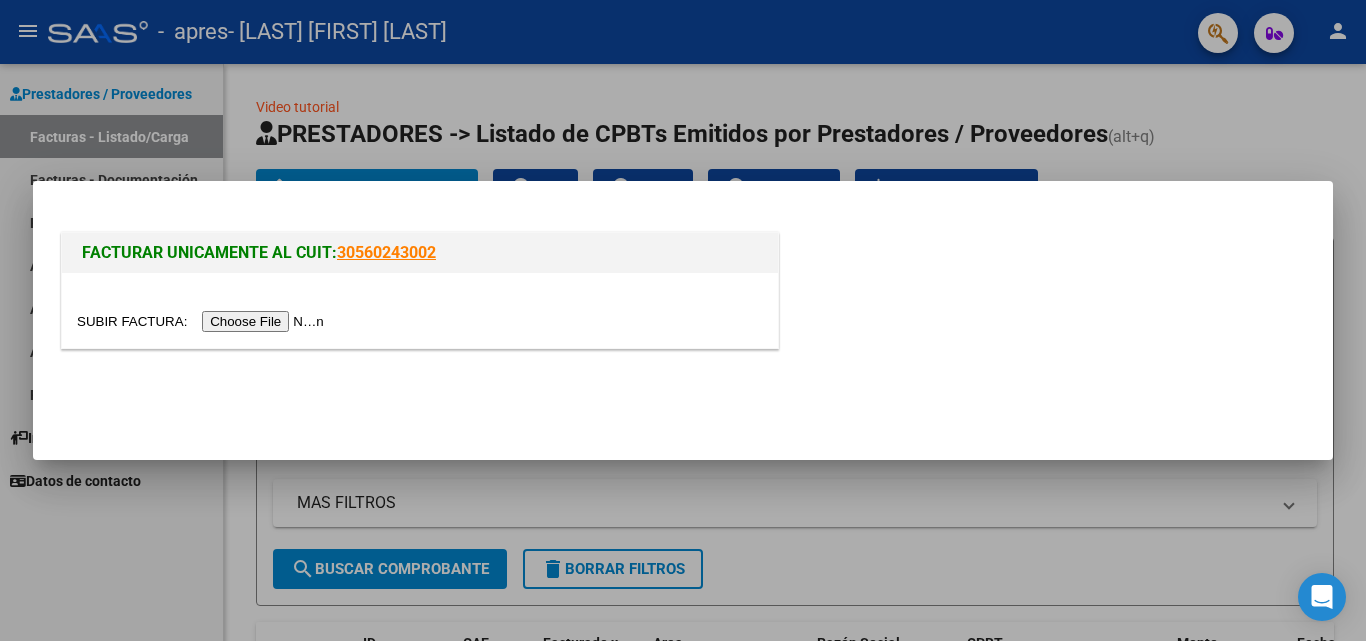 click at bounding box center [203, 321] 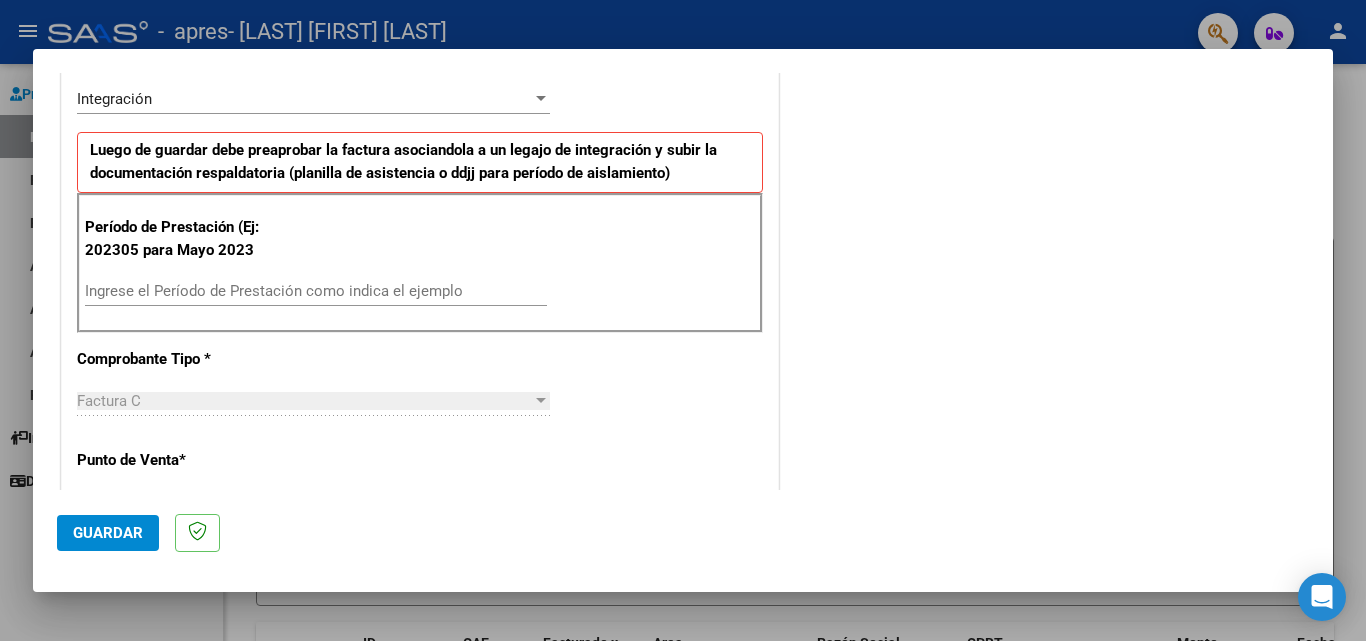 scroll, scrollTop: 500, scrollLeft: 0, axis: vertical 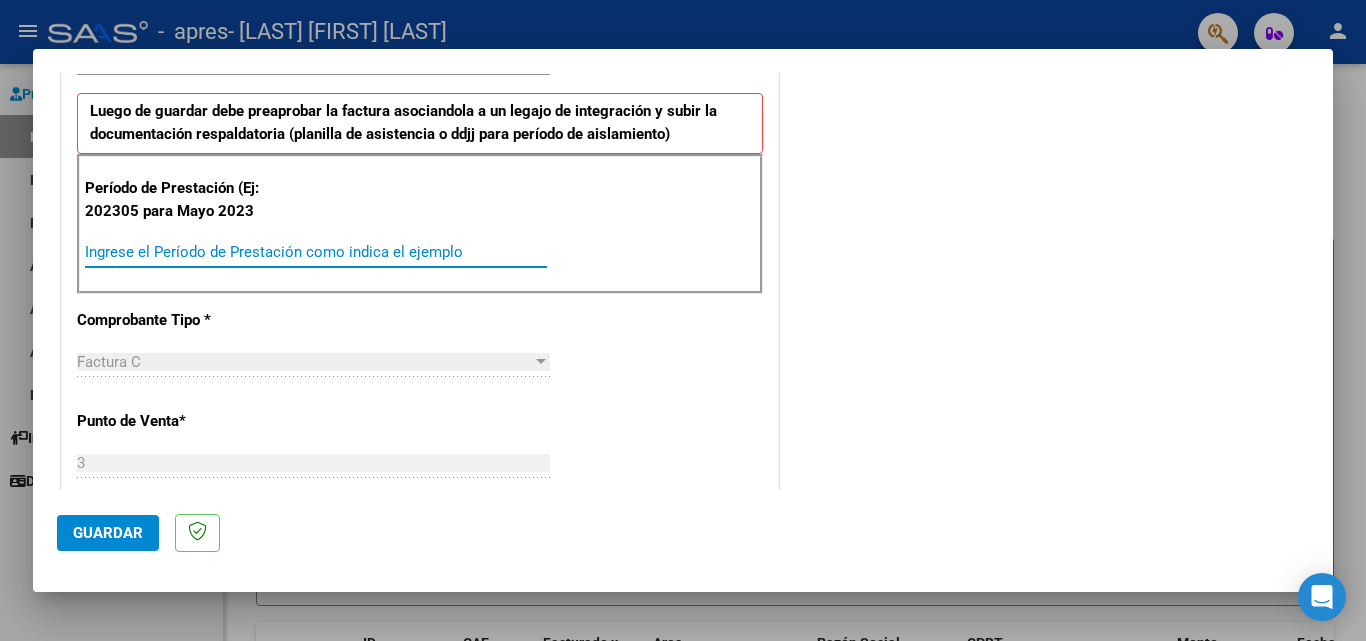 click on "Ingrese el Período de Prestación como indica el ejemplo" at bounding box center (316, 252) 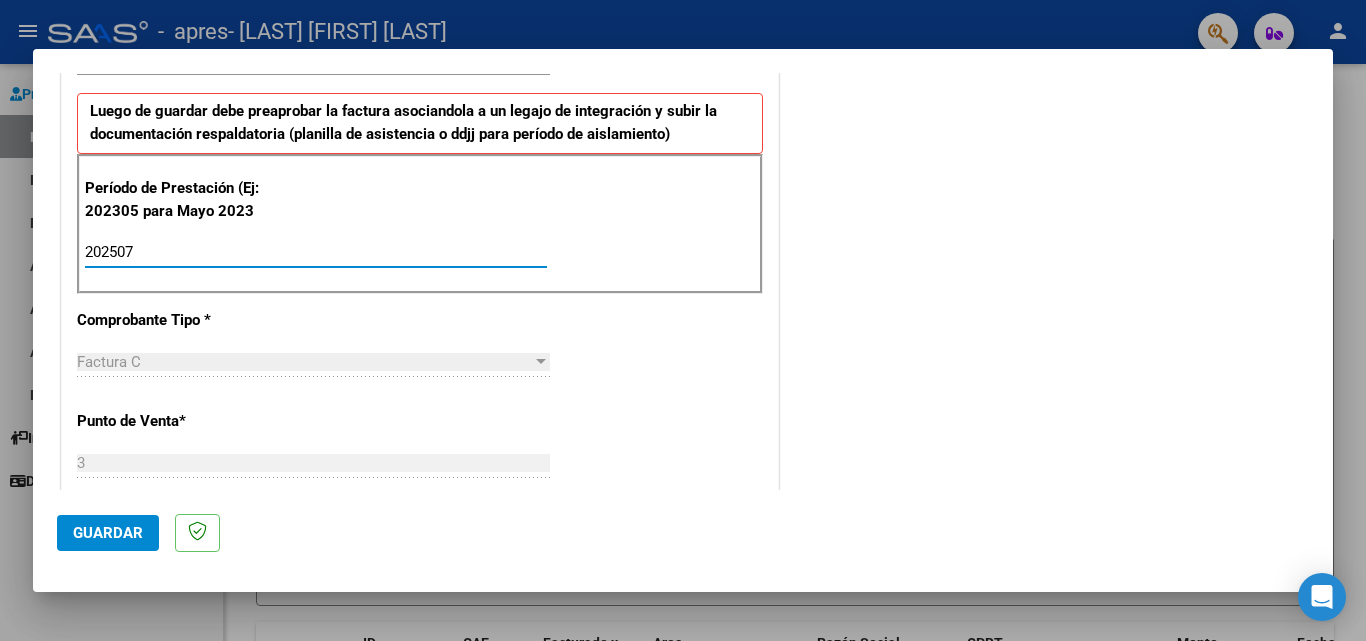 type on "202507" 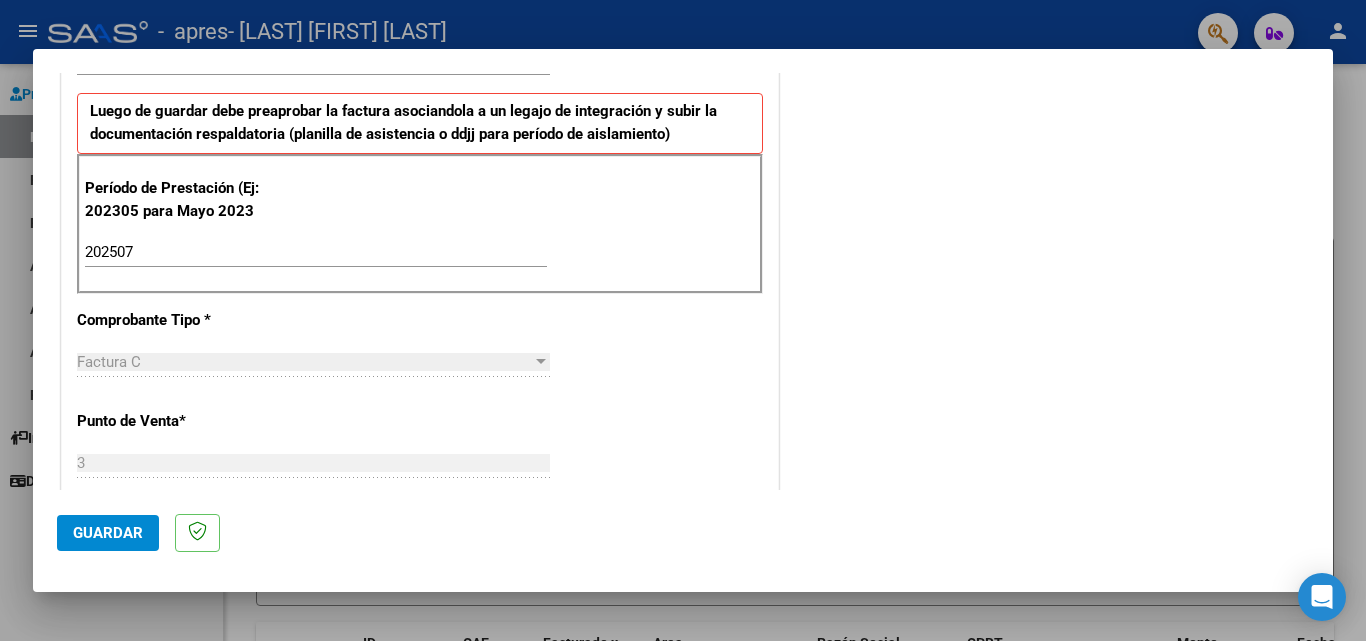 scroll, scrollTop: 1251, scrollLeft: 0, axis: vertical 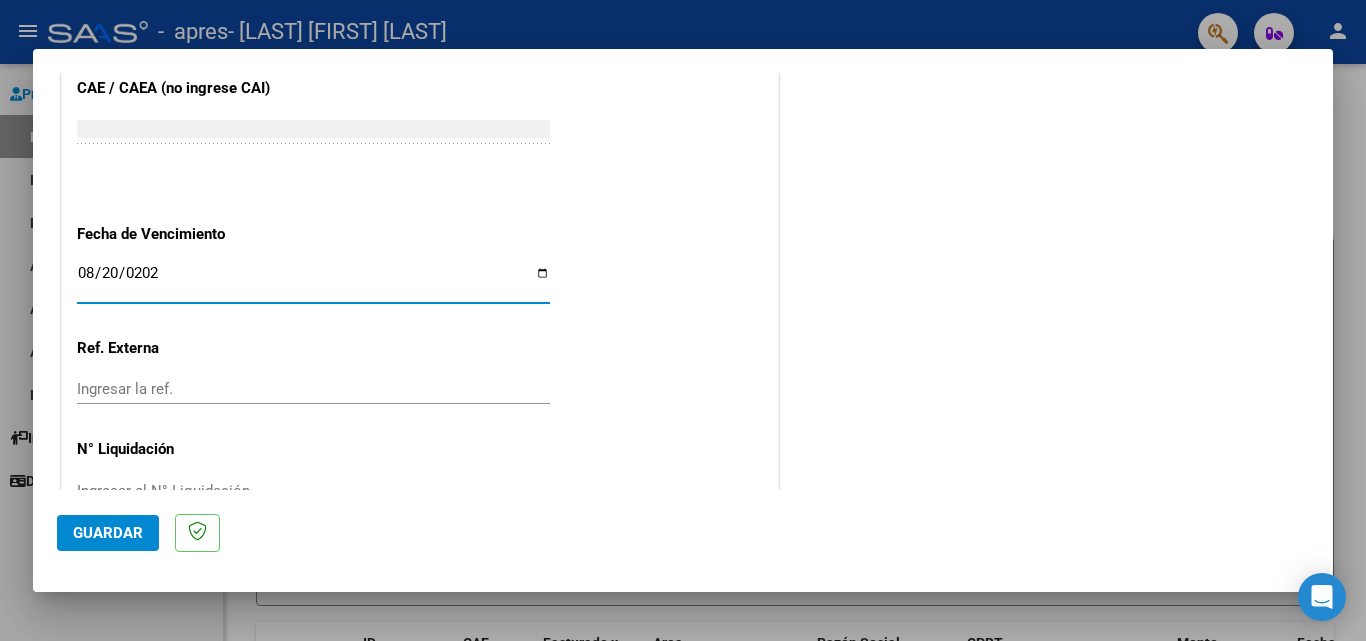 type on "2025-08-20" 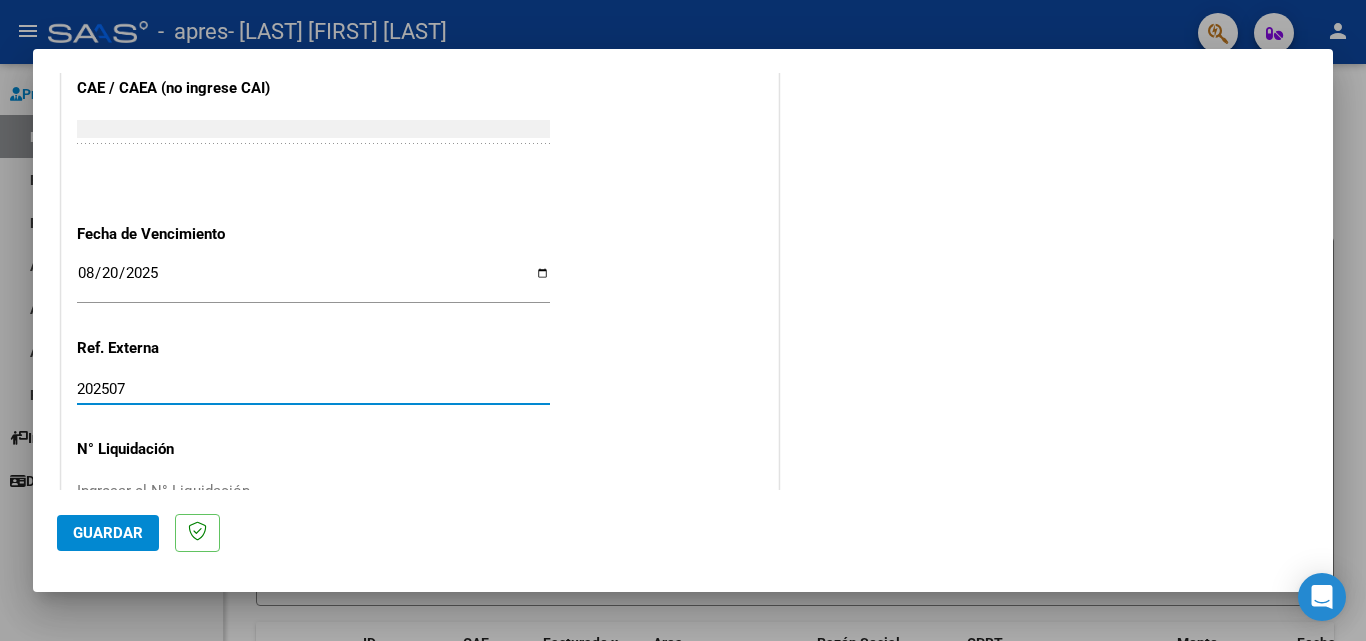 type on "202507" 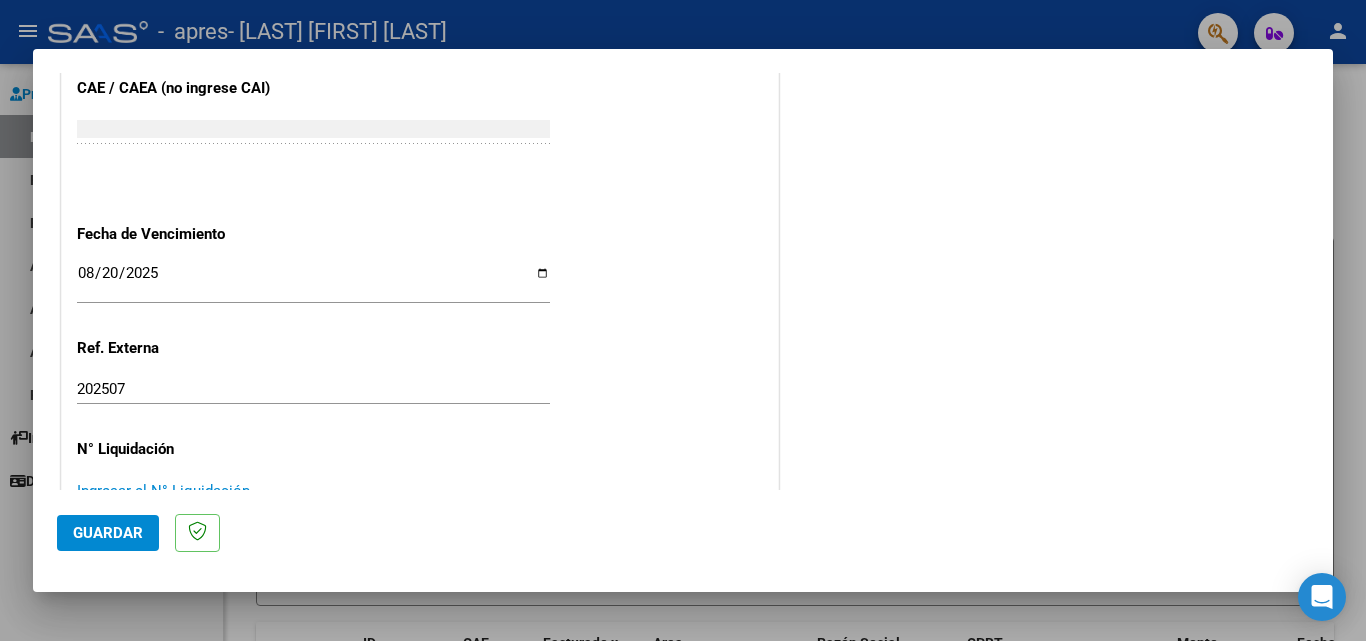 scroll, scrollTop: 1261, scrollLeft: 0, axis: vertical 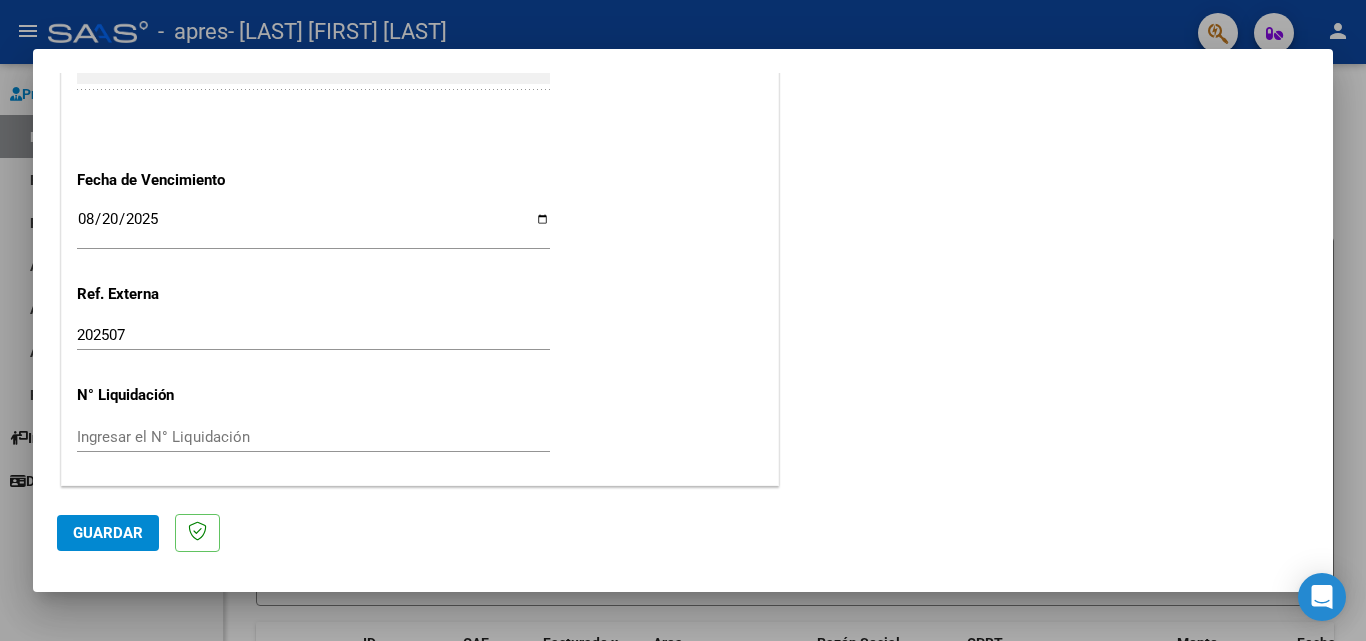 click on "Guardar" 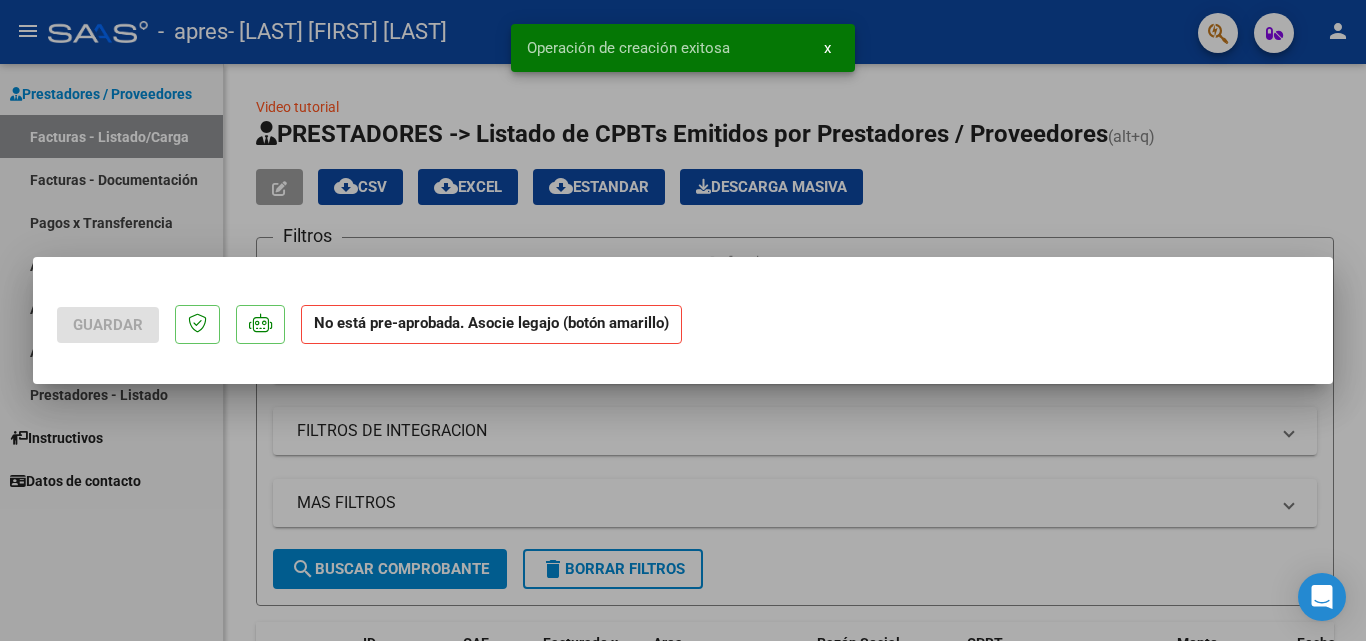 scroll, scrollTop: 0, scrollLeft: 0, axis: both 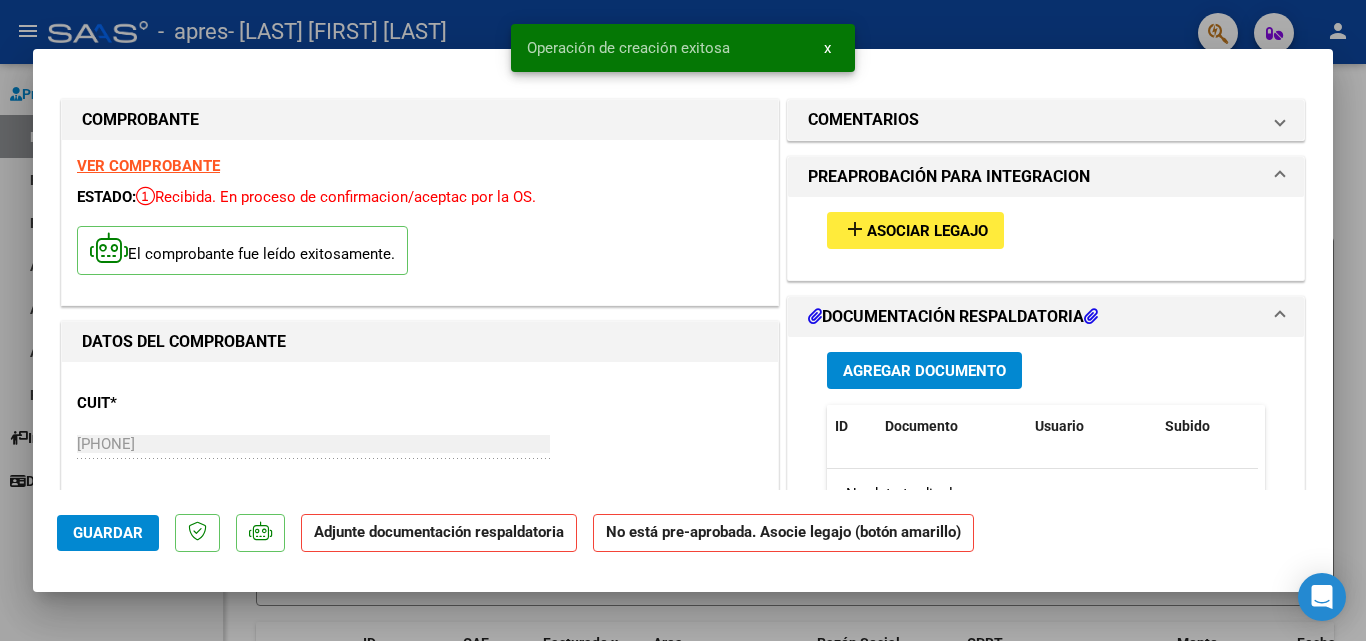 click on "Asociar Legajo" at bounding box center (927, 231) 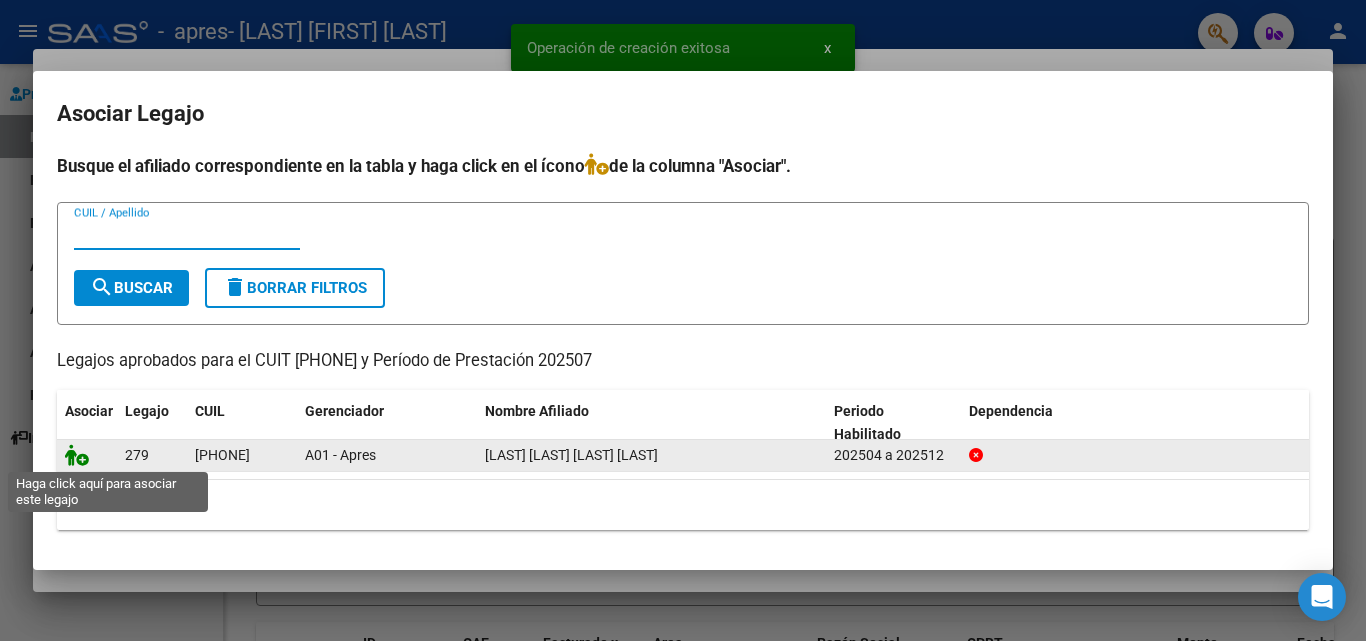 click 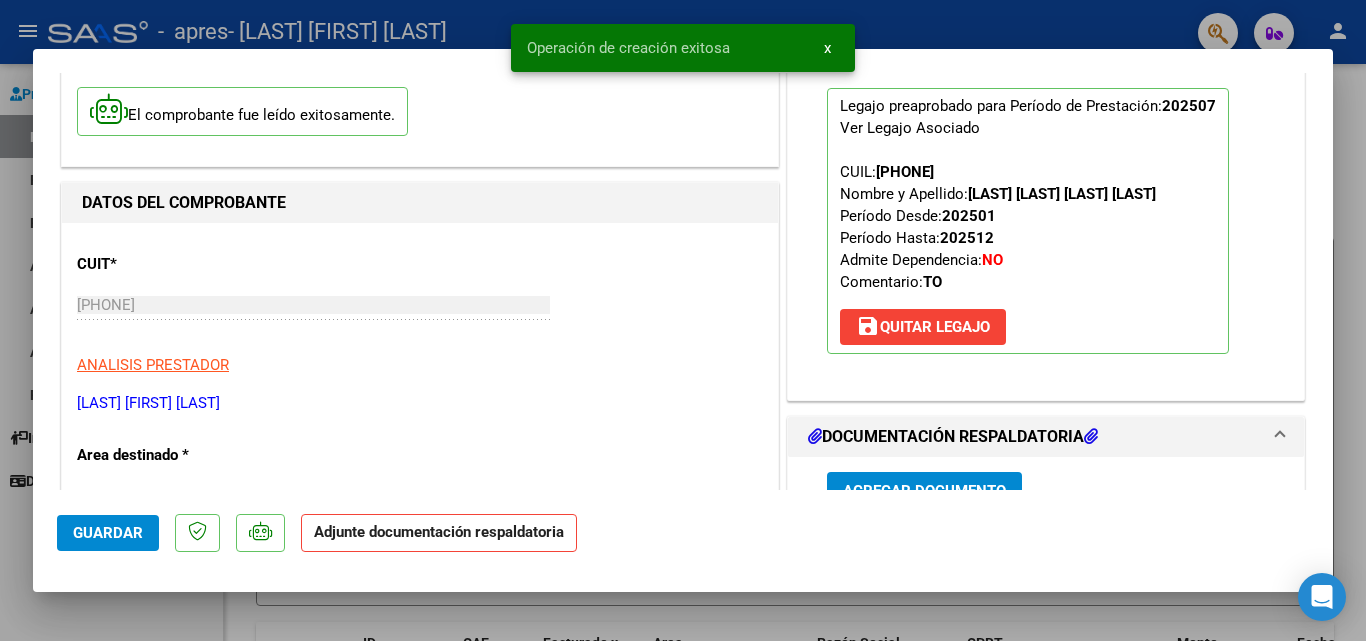 scroll, scrollTop: 400, scrollLeft: 0, axis: vertical 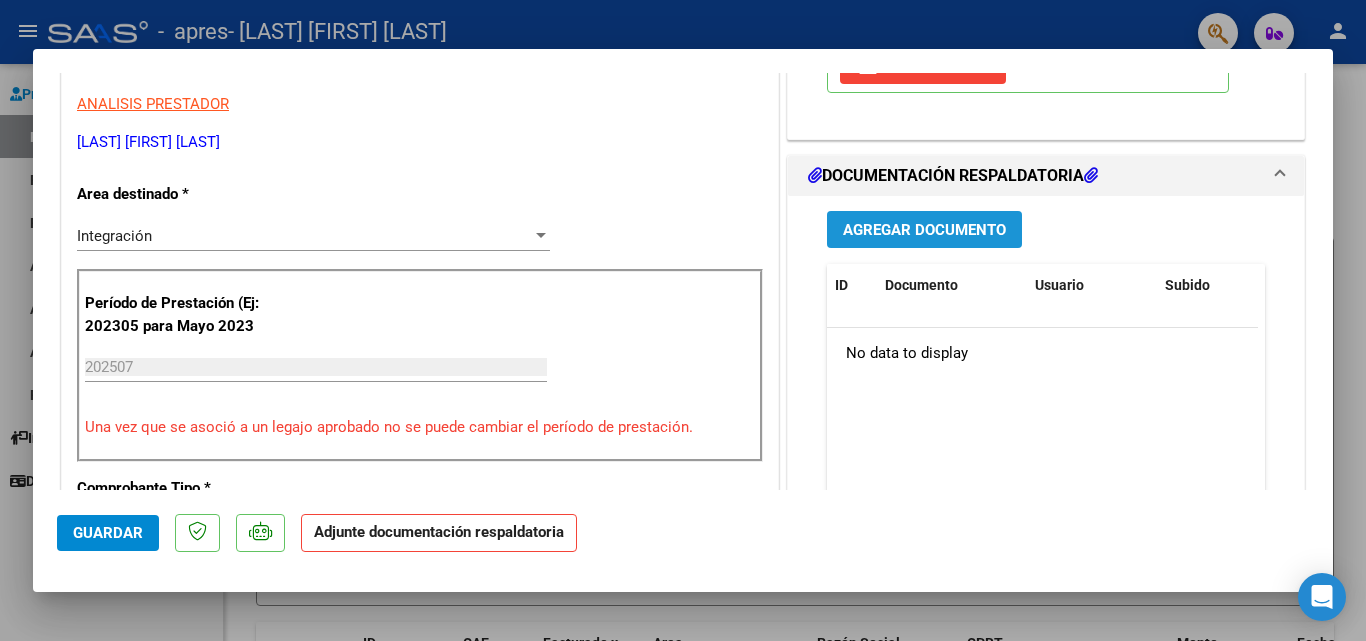 click on "Agregar Documento" at bounding box center (924, 229) 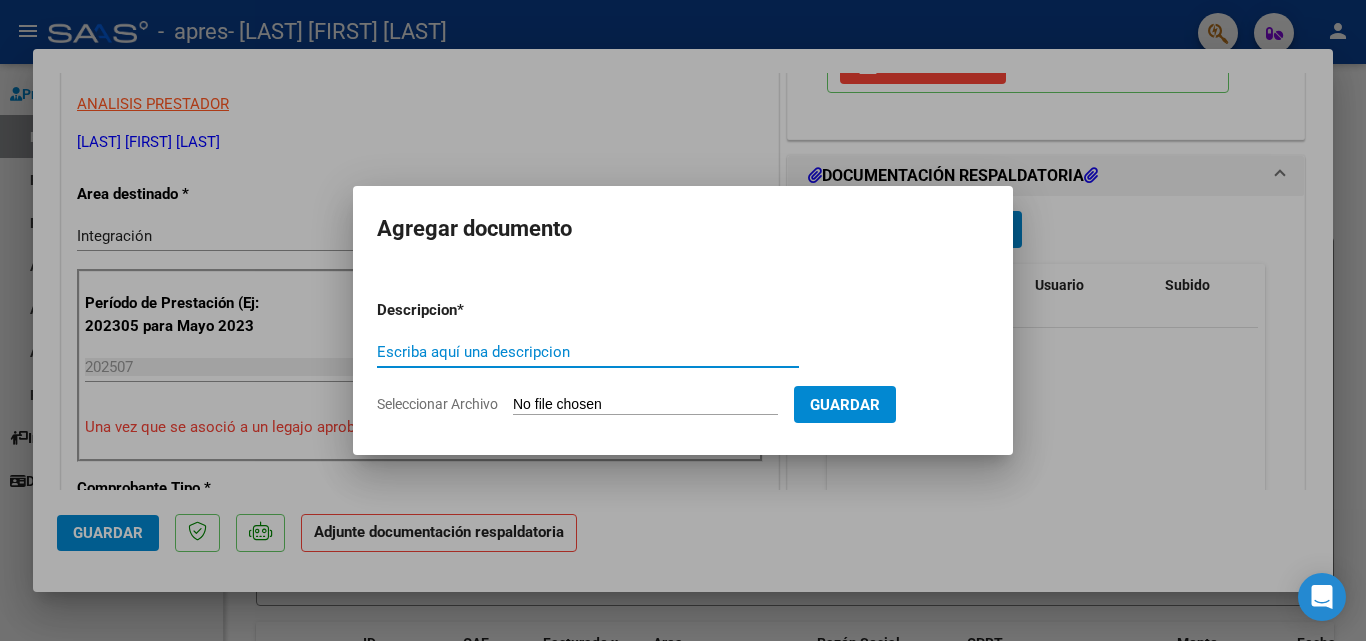 click on "Escriba aquí una descripcion" at bounding box center (588, 352) 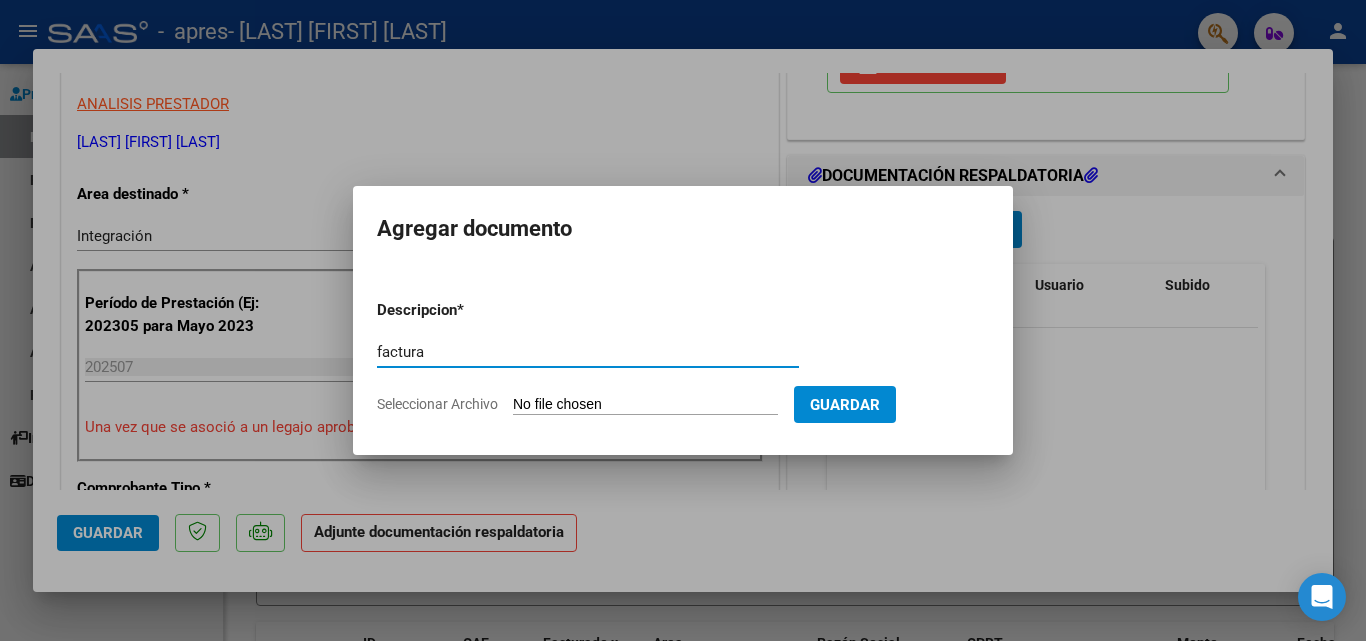 type on "factura" 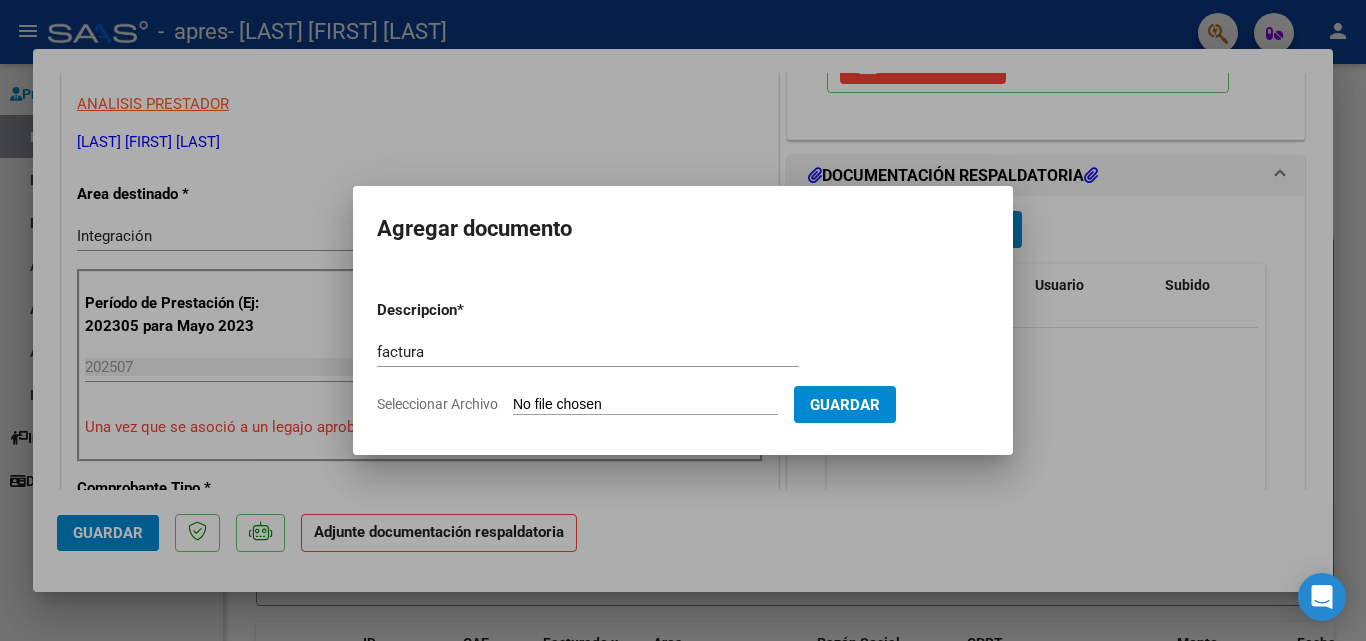type on "C:\fakepath\[PHONE]_[NUMBER]_[NUMBER]_[NUMBER].pdf" 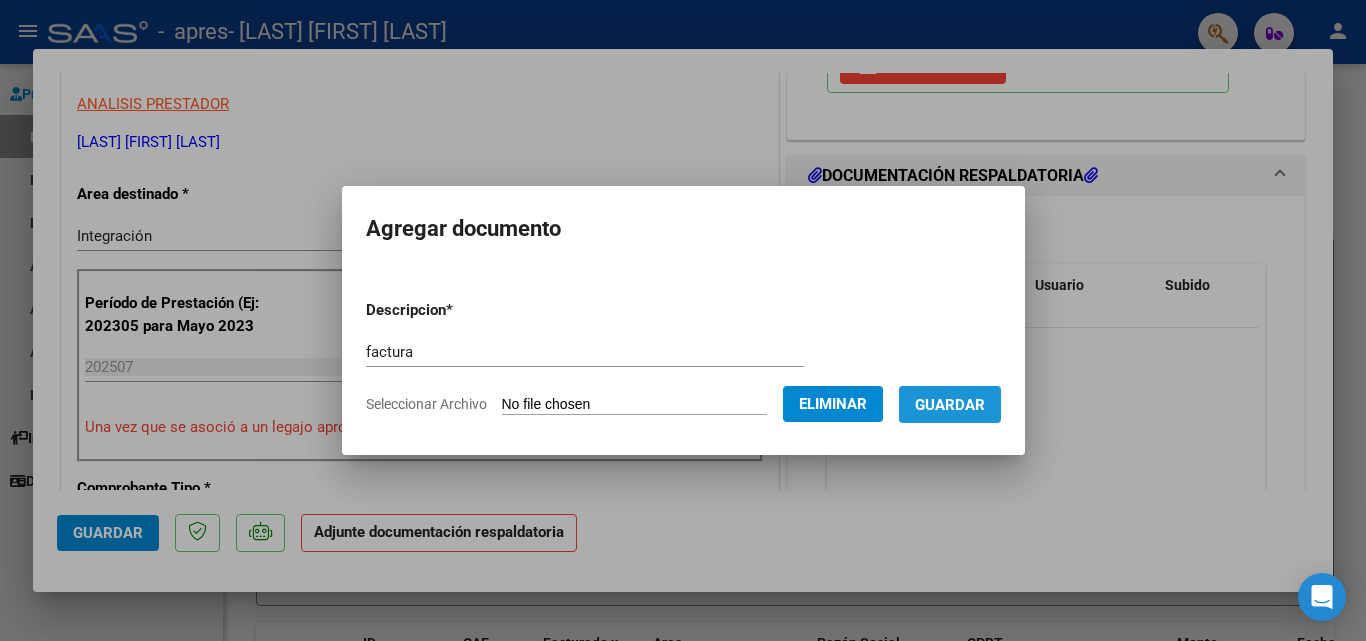 click on "Guardar" at bounding box center [950, 405] 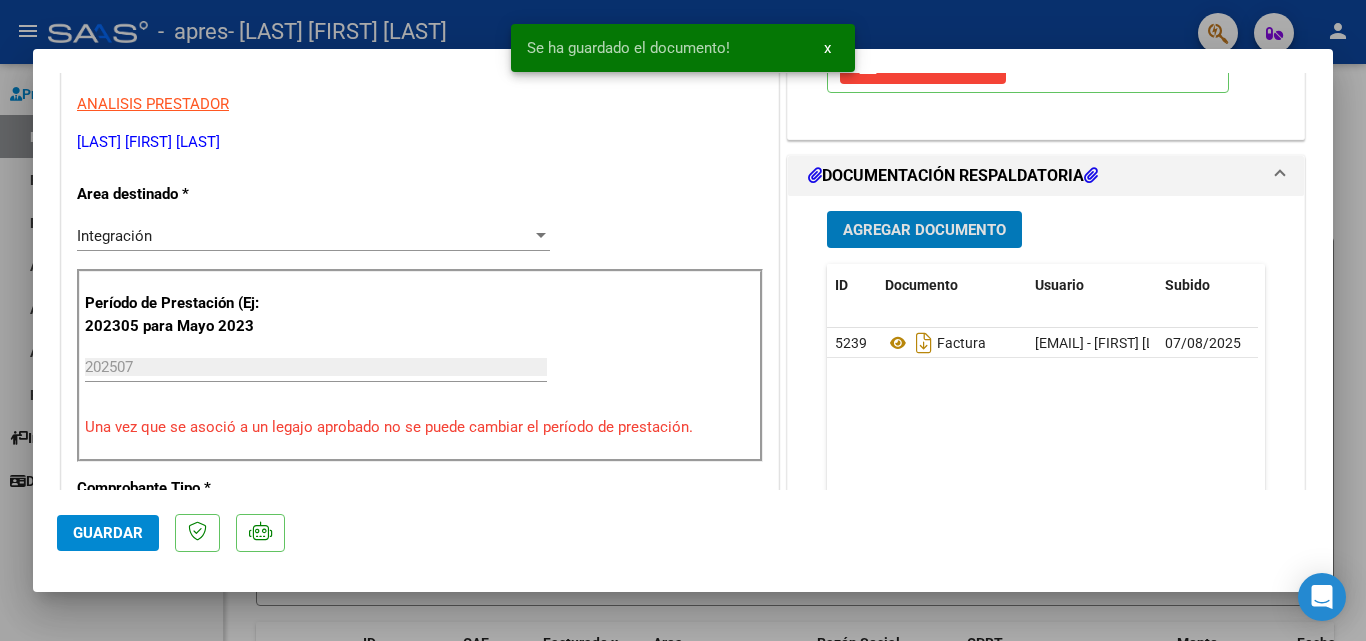 click on "Agregar Documento" at bounding box center (924, 230) 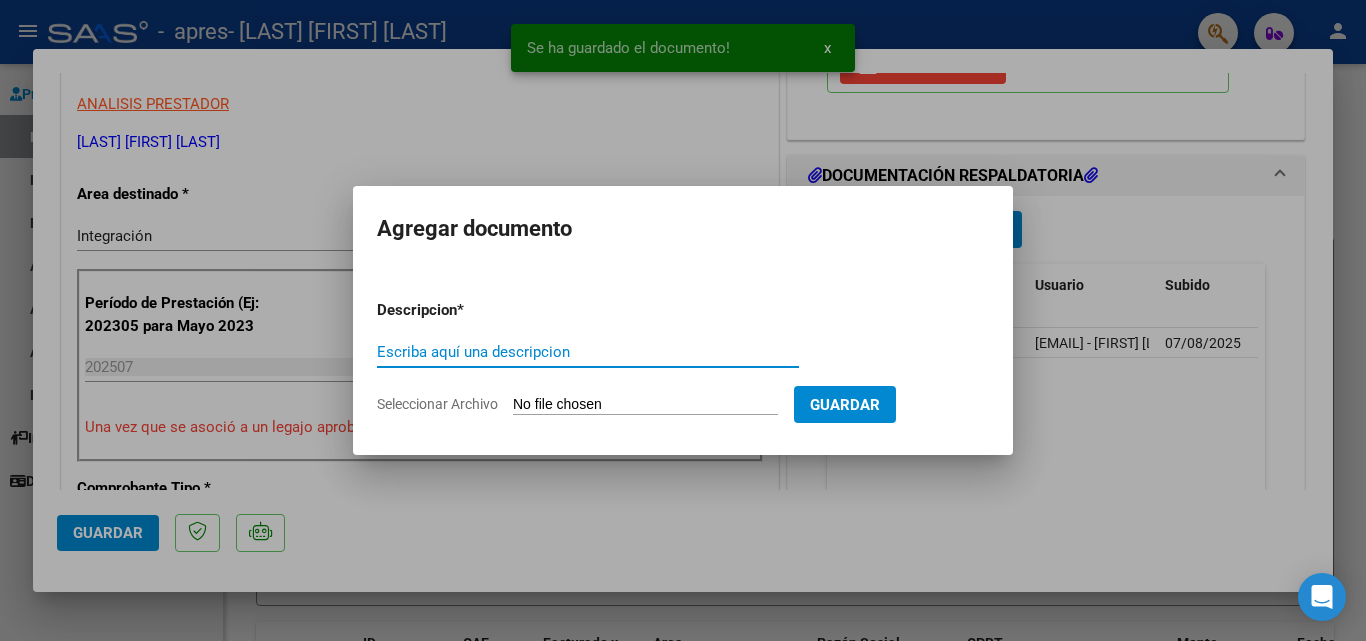 click on "Escriba aquí una descripcion" at bounding box center (588, 352) 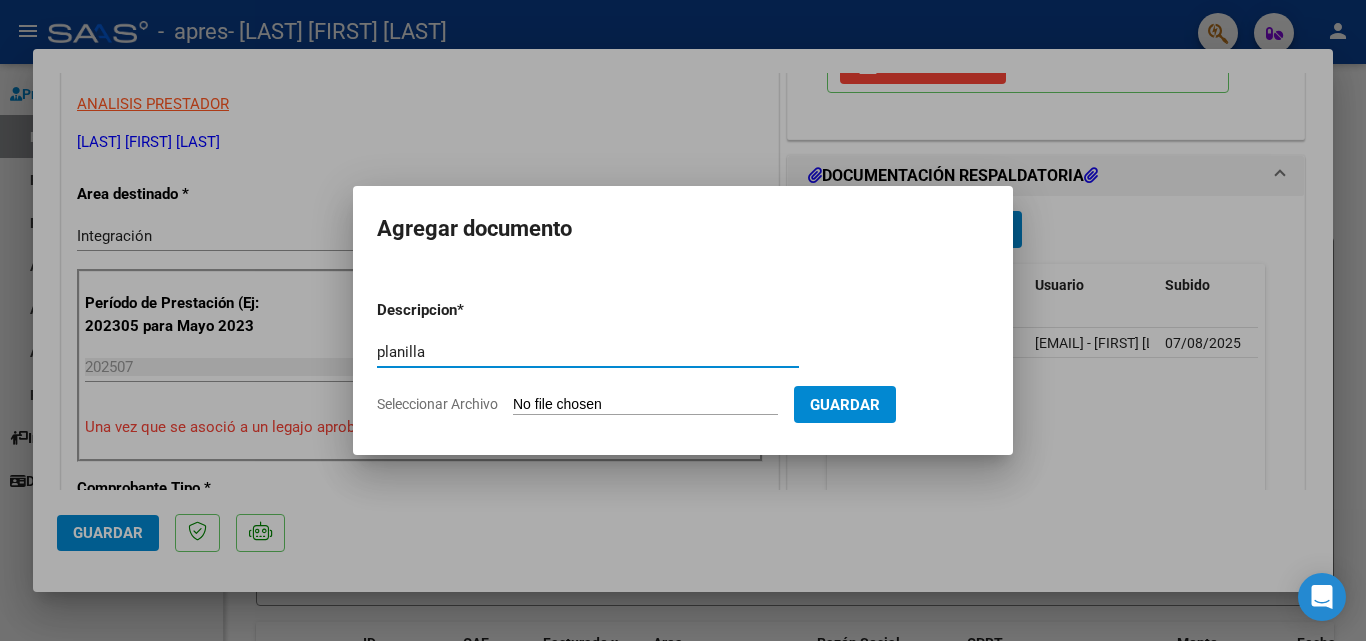 type on "planilla" 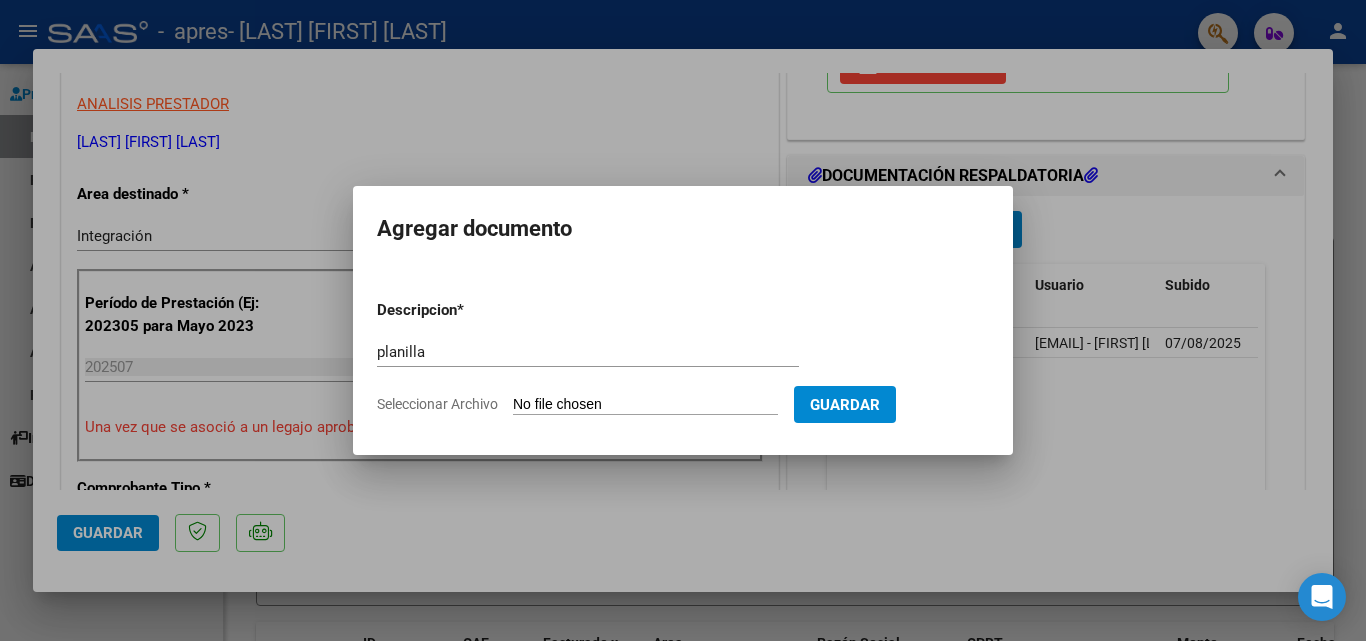 type on "C:\fakepath\[LAST] TO[DATE].pdf" 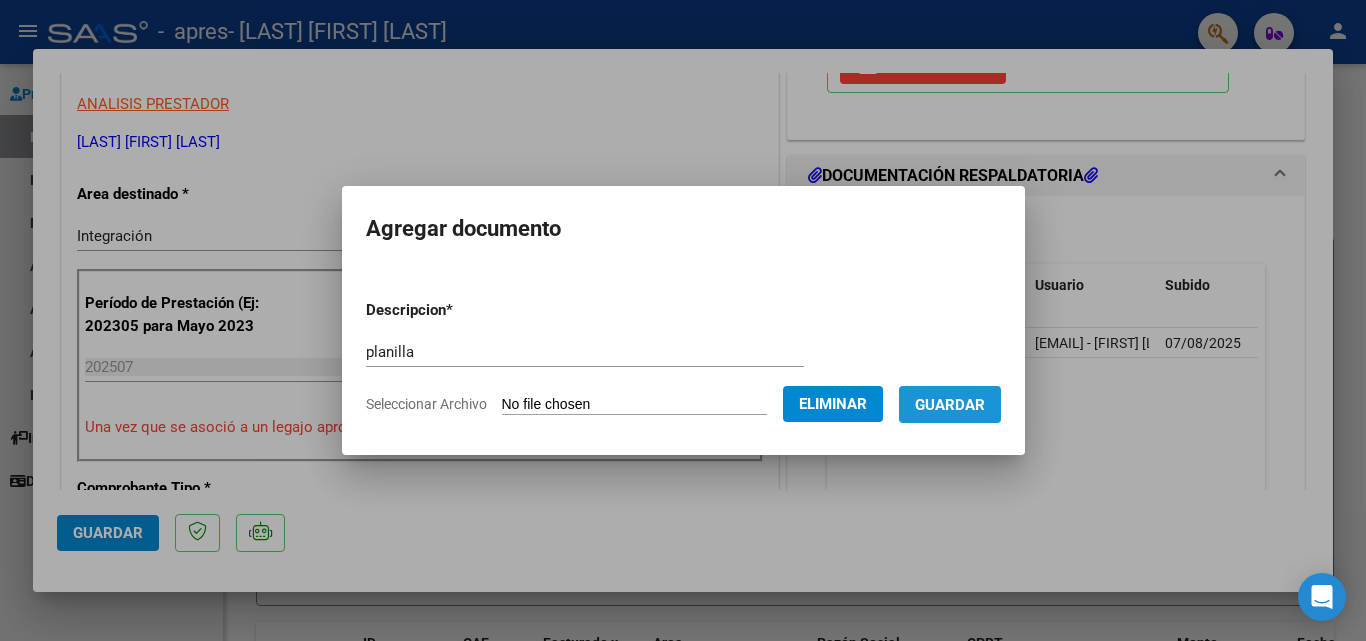 click on "Guardar" at bounding box center (950, 404) 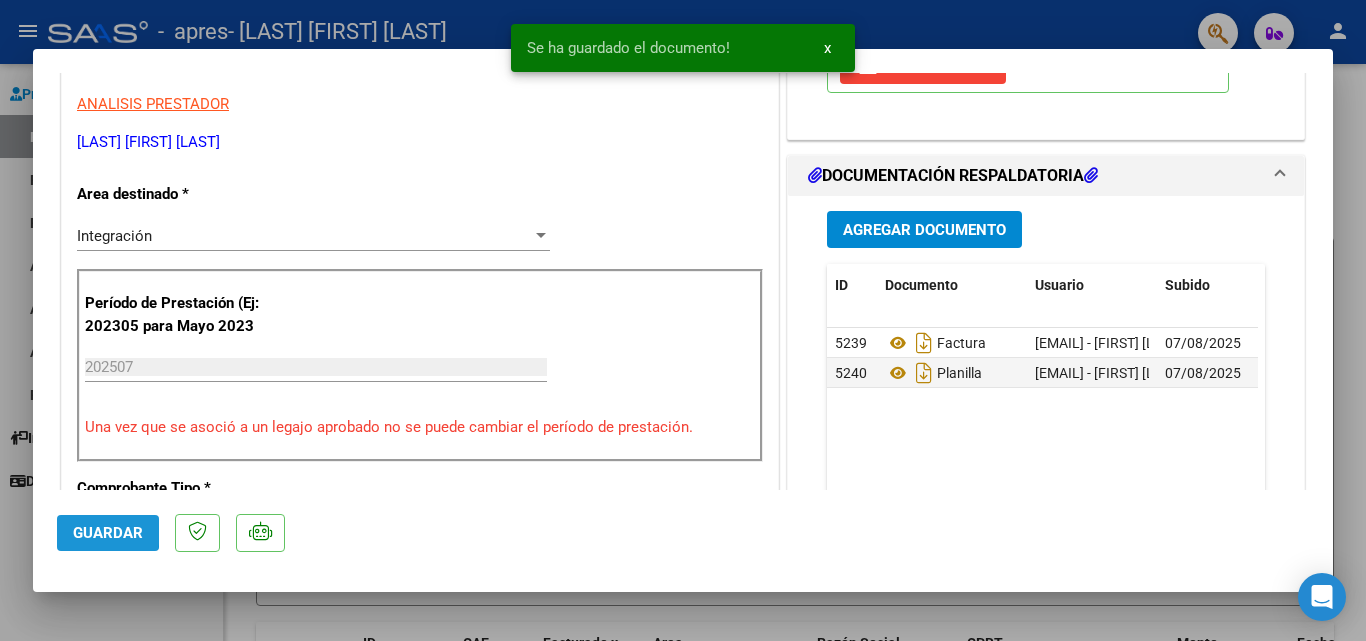 click on "Guardar" 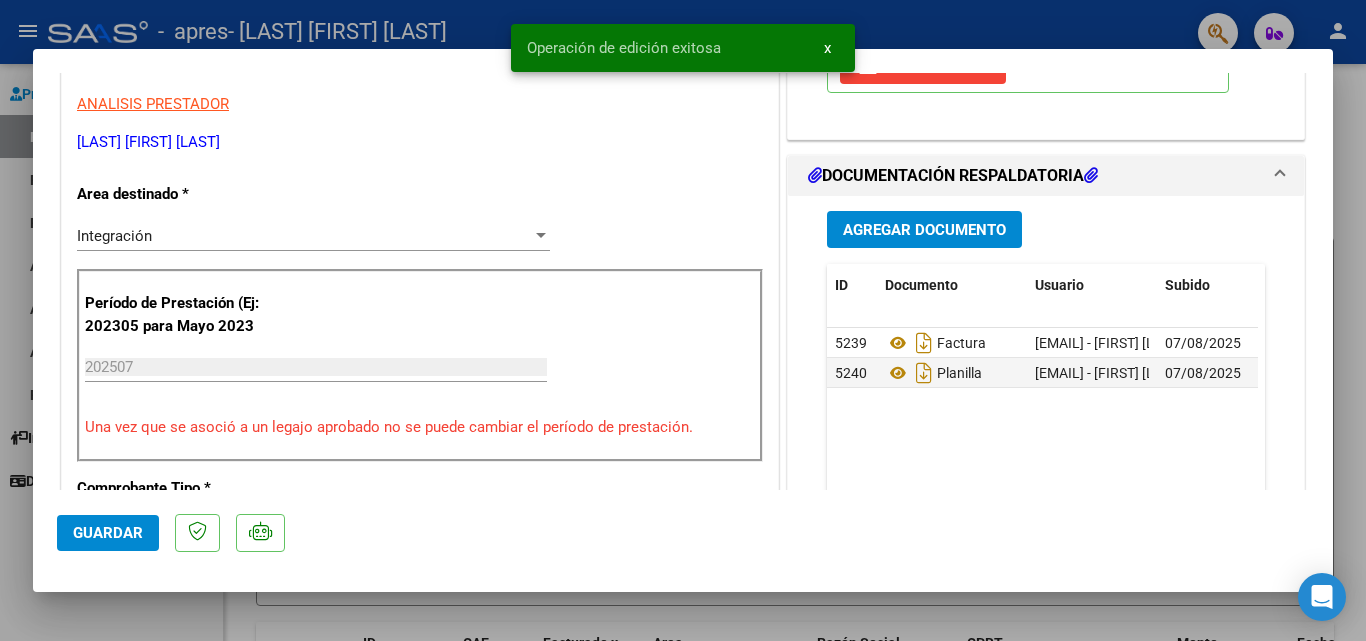 click at bounding box center (683, 320) 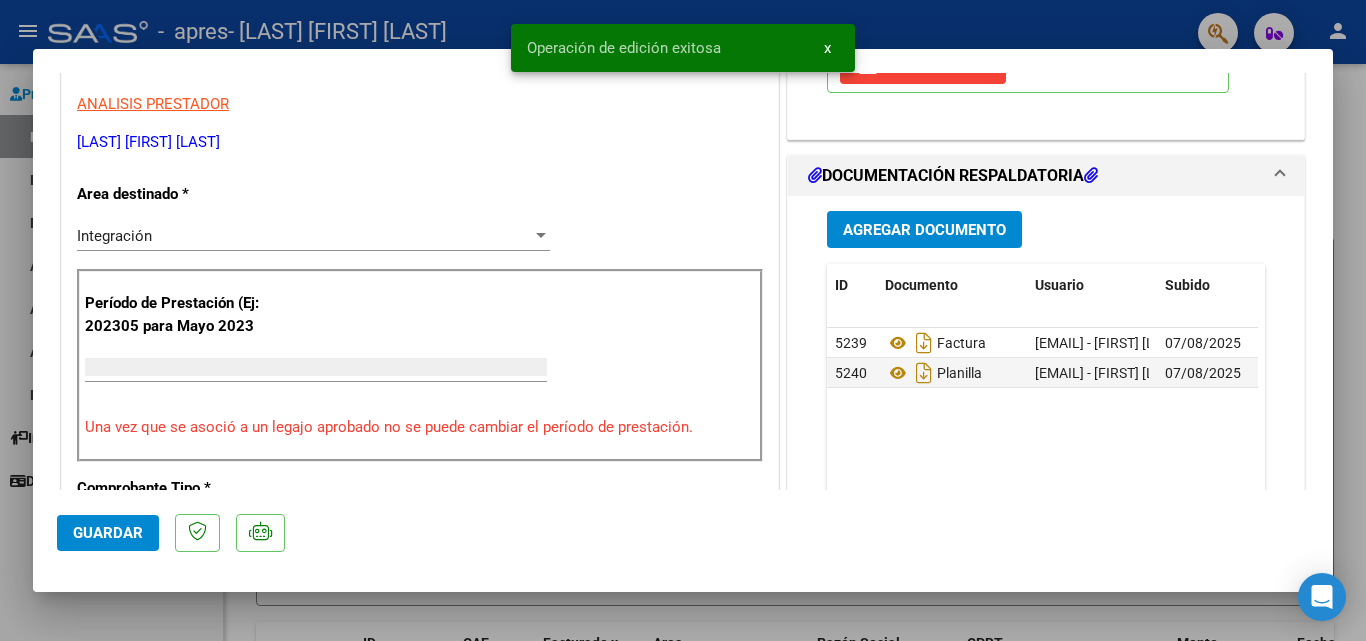 scroll, scrollTop: 339, scrollLeft: 0, axis: vertical 